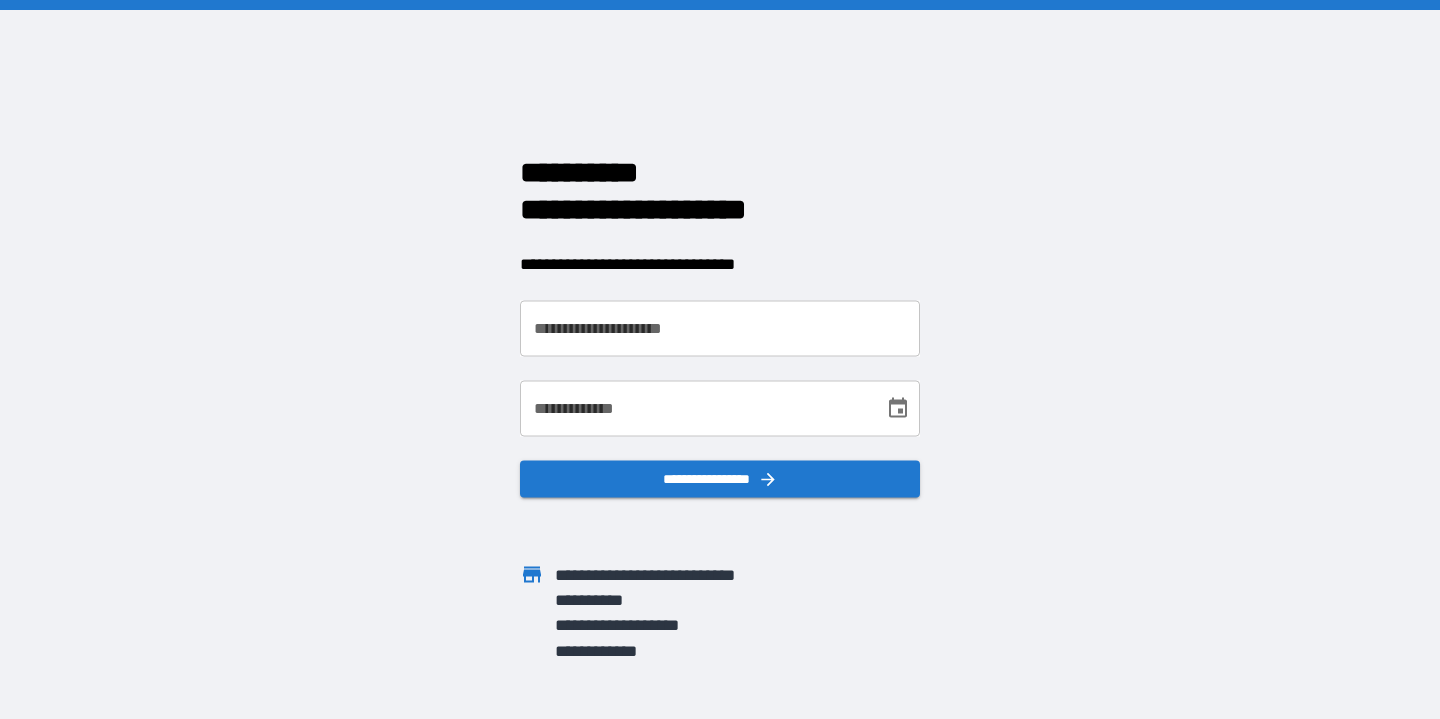 scroll, scrollTop: 0, scrollLeft: 0, axis: both 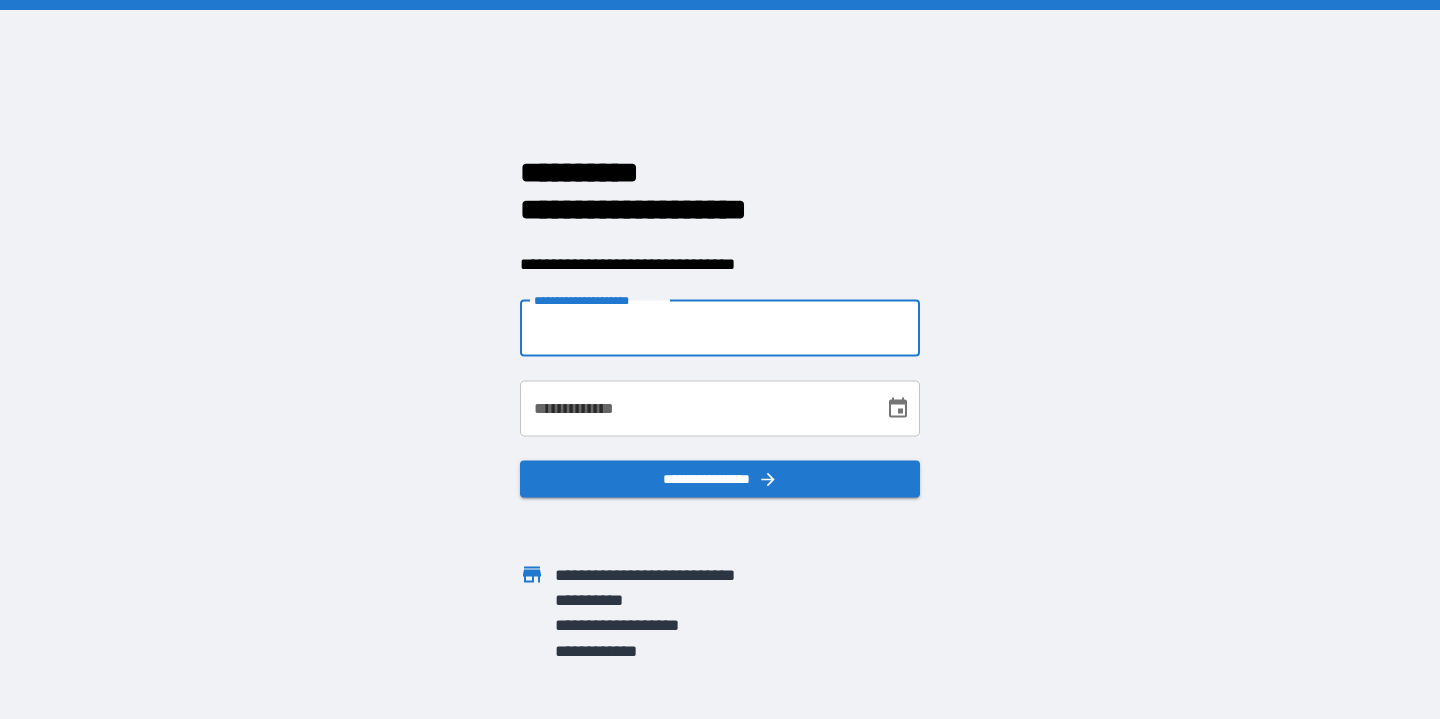 type on "**********" 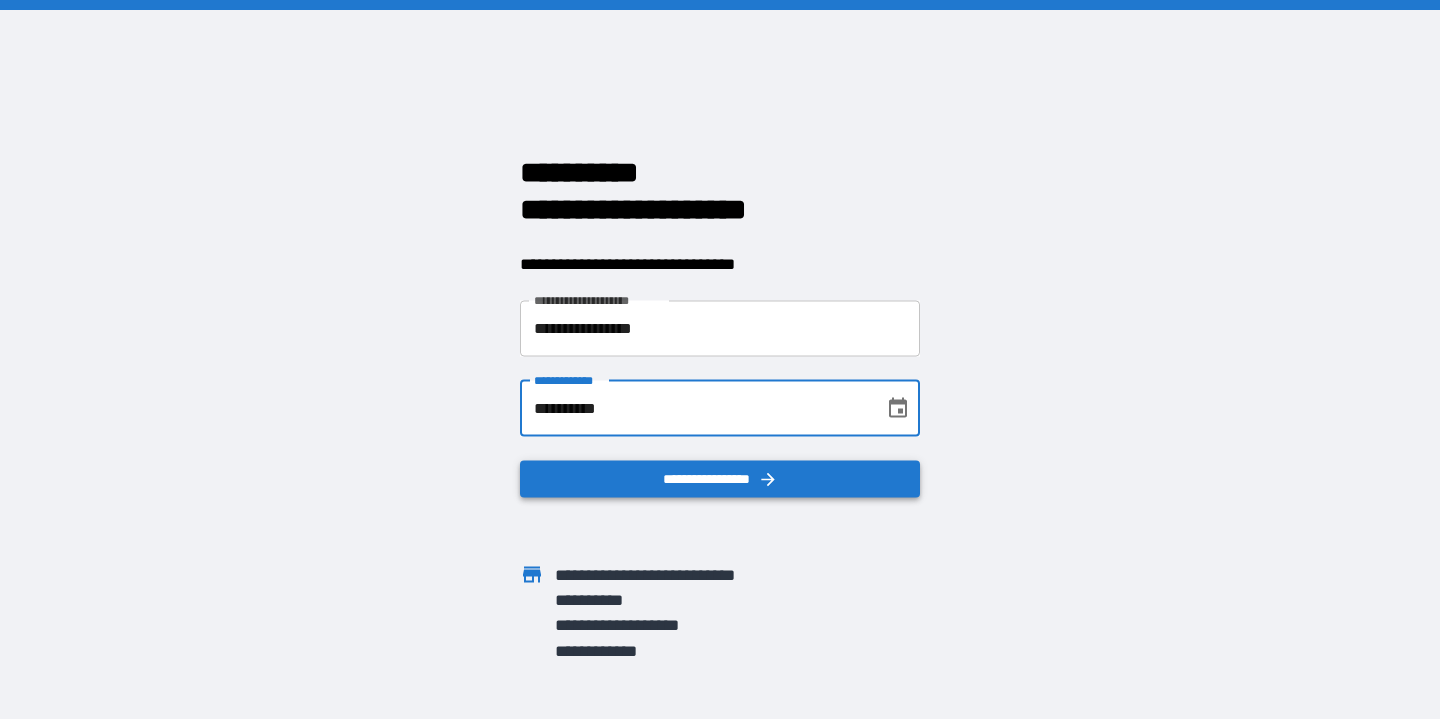 type on "**********" 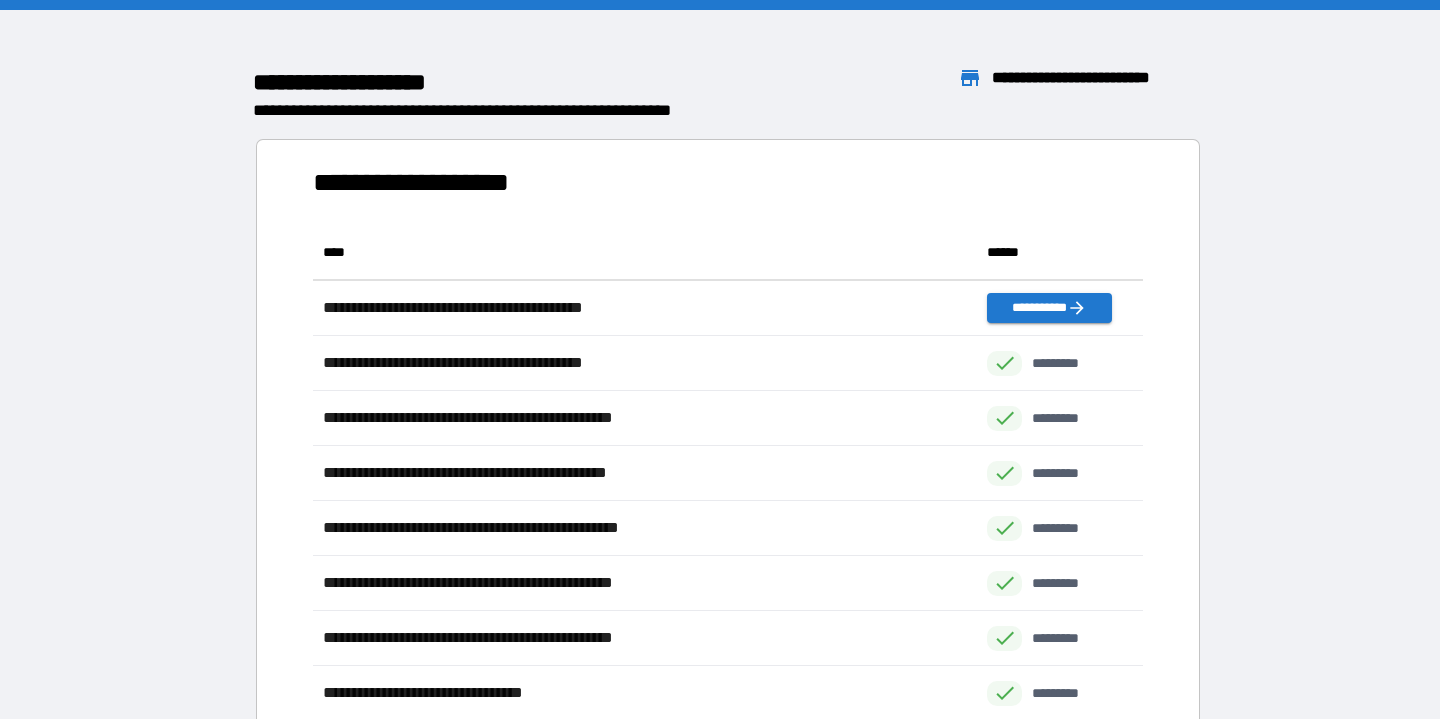 scroll, scrollTop: 1, scrollLeft: 1, axis: both 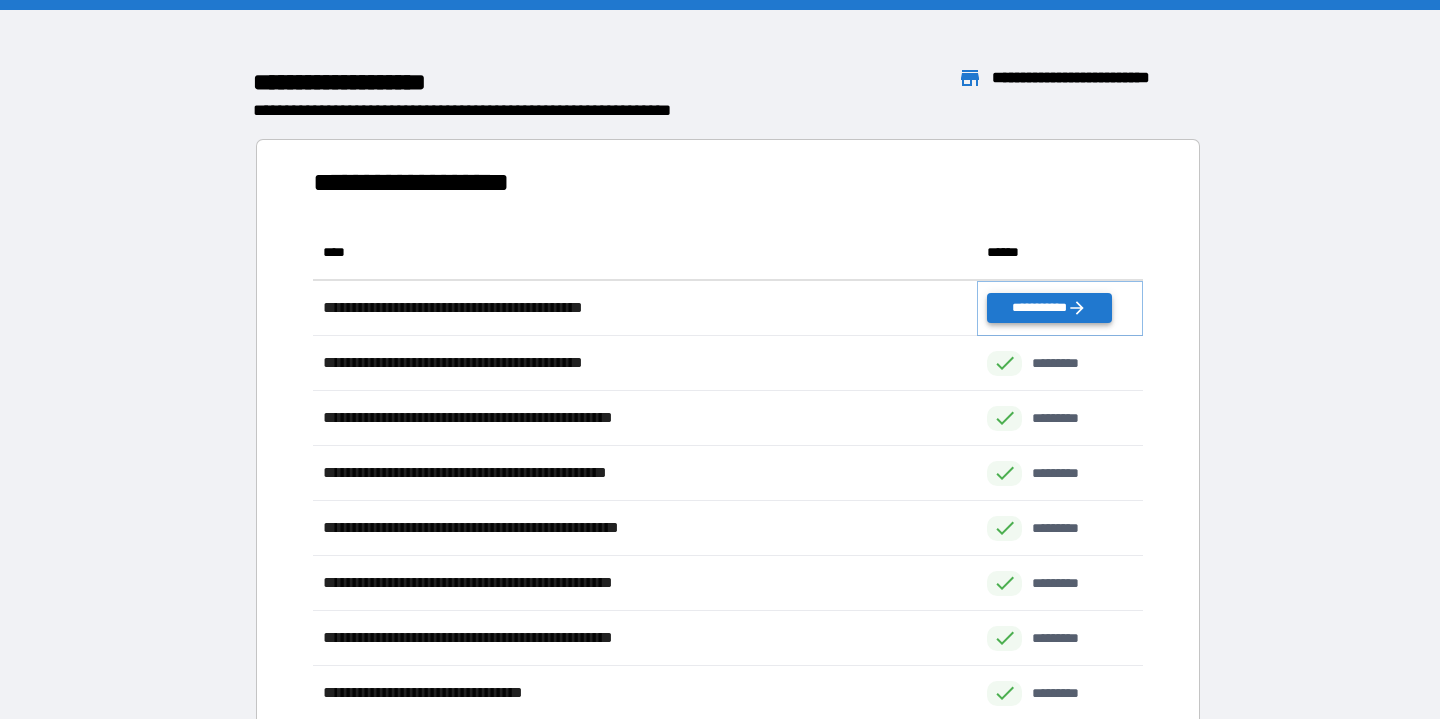 click on "**********" at bounding box center [1049, 308] 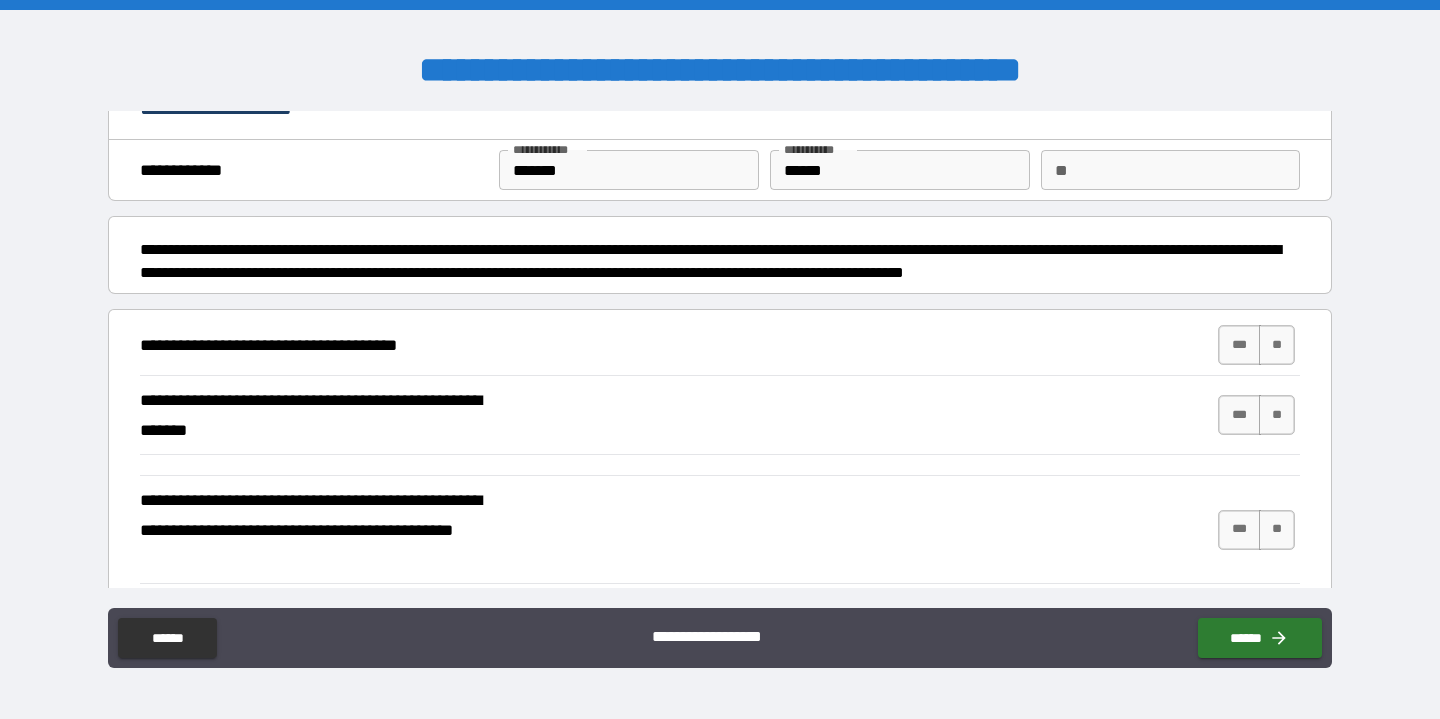 scroll, scrollTop: 41, scrollLeft: 0, axis: vertical 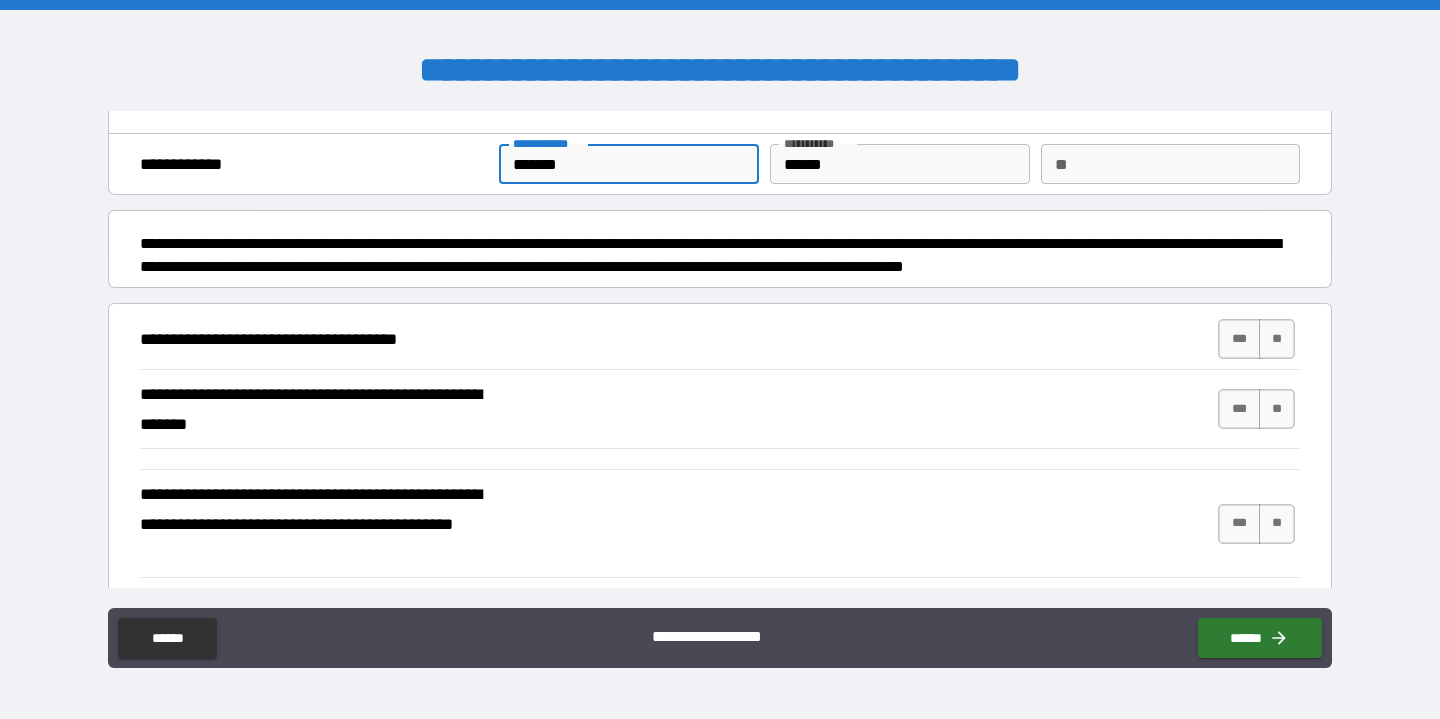 drag, startPoint x: 537, startPoint y: 166, endPoint x: 427, endPoint y: 162, distance: 110.0727 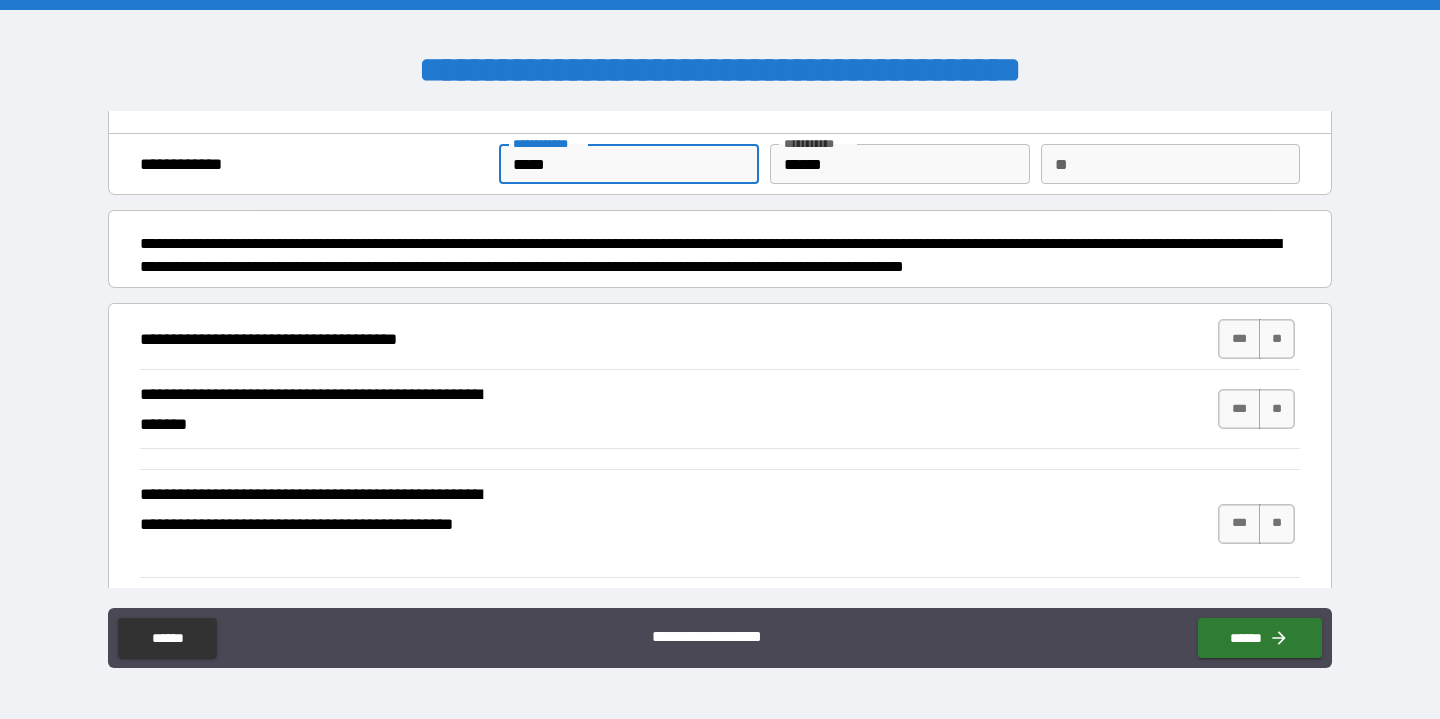 type on "*****" 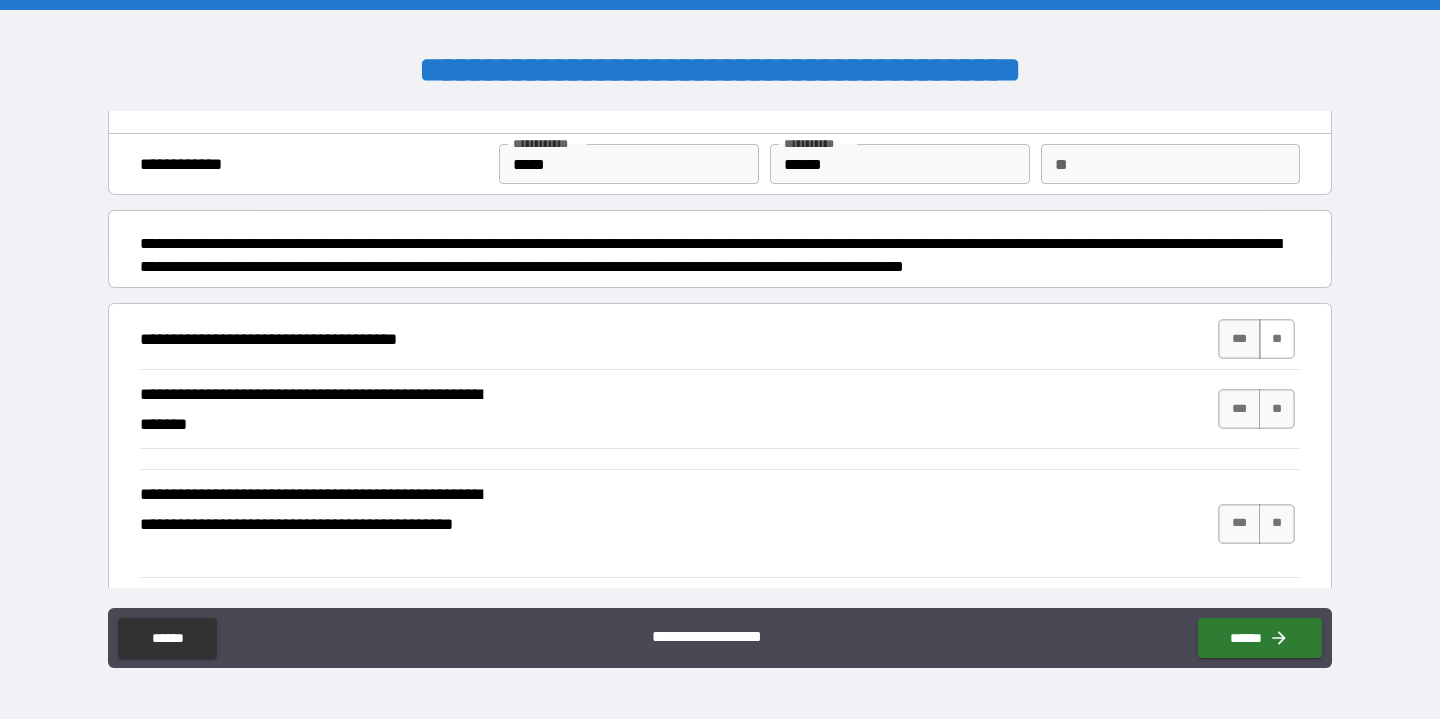click on "**" at bounding box center [1277, 339] 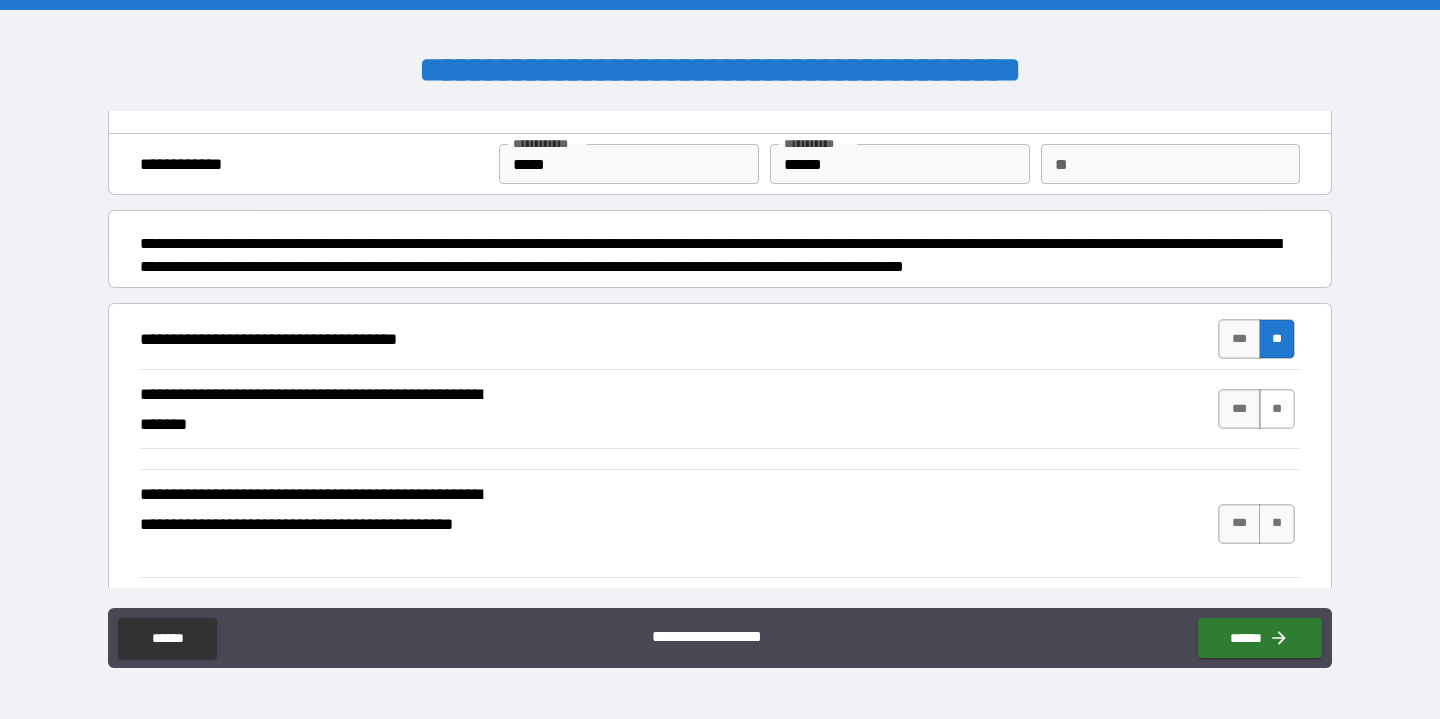 click on "**" at bounding box center [1277, 409] 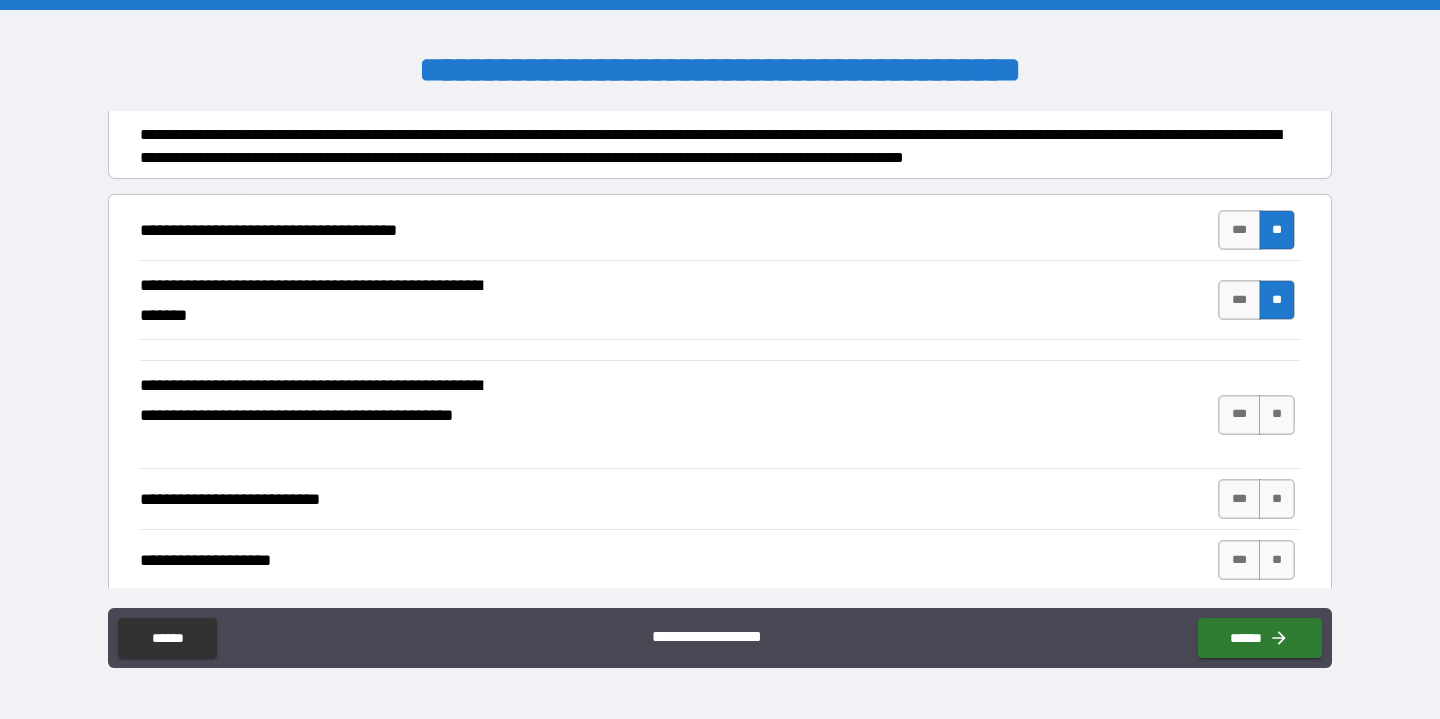 scroll, scrollTop: 161, scrollLeft: 0, axis: vertical 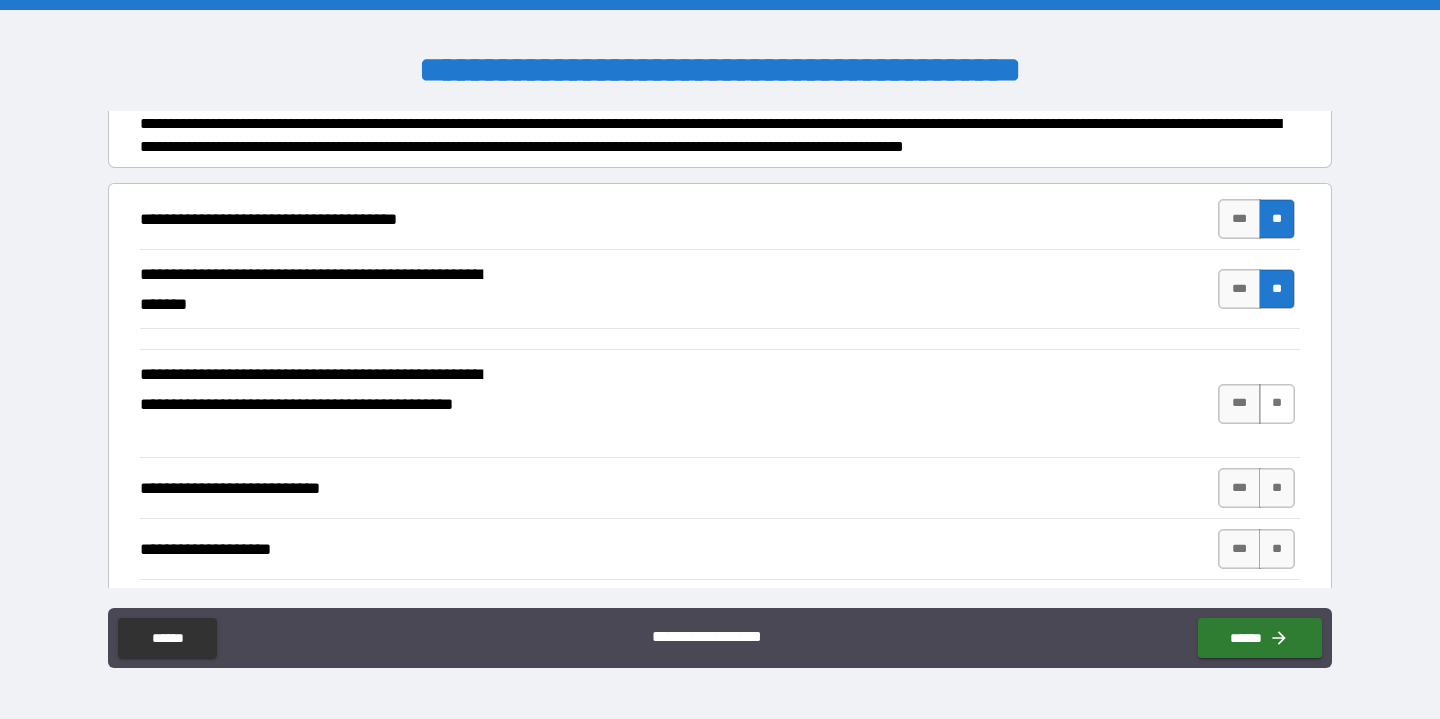 click on "**" at bounding box center [1277, 404] 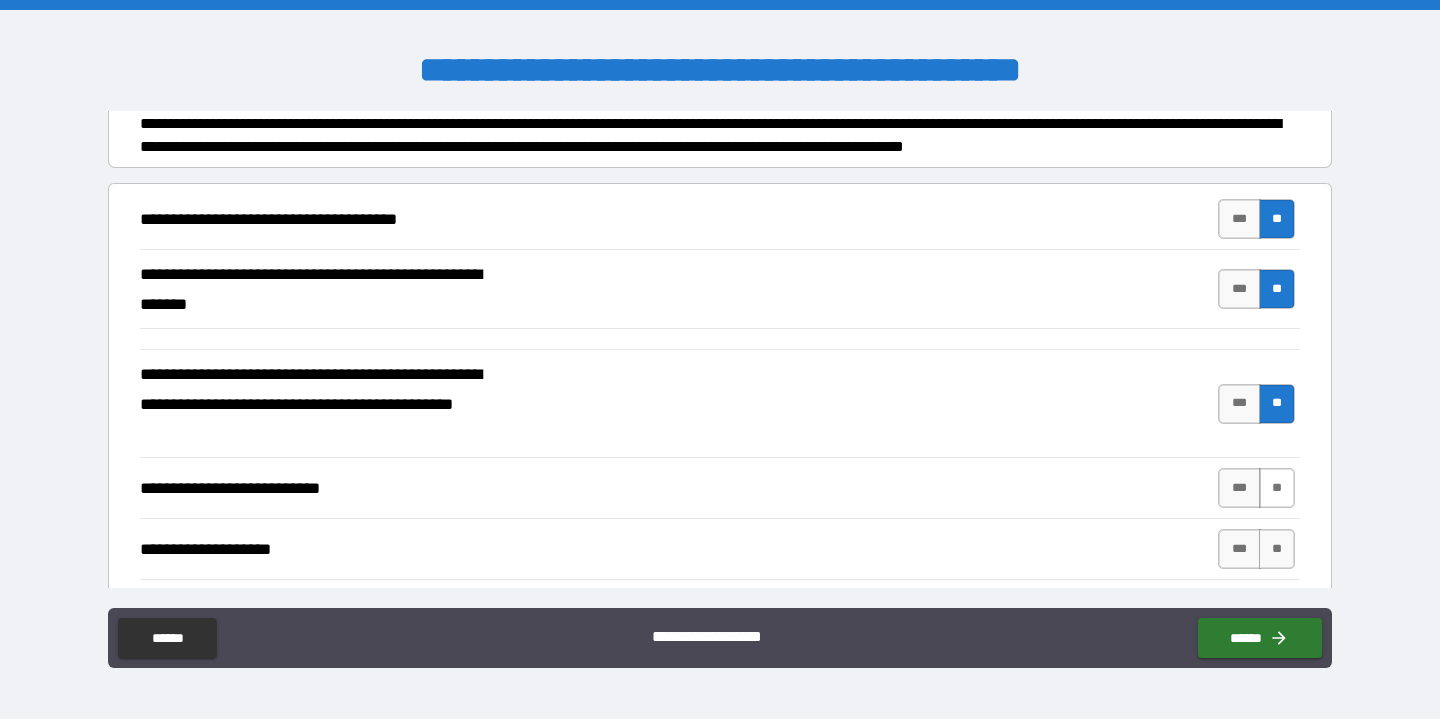 click on "**" at bounding box center [1277, 488] 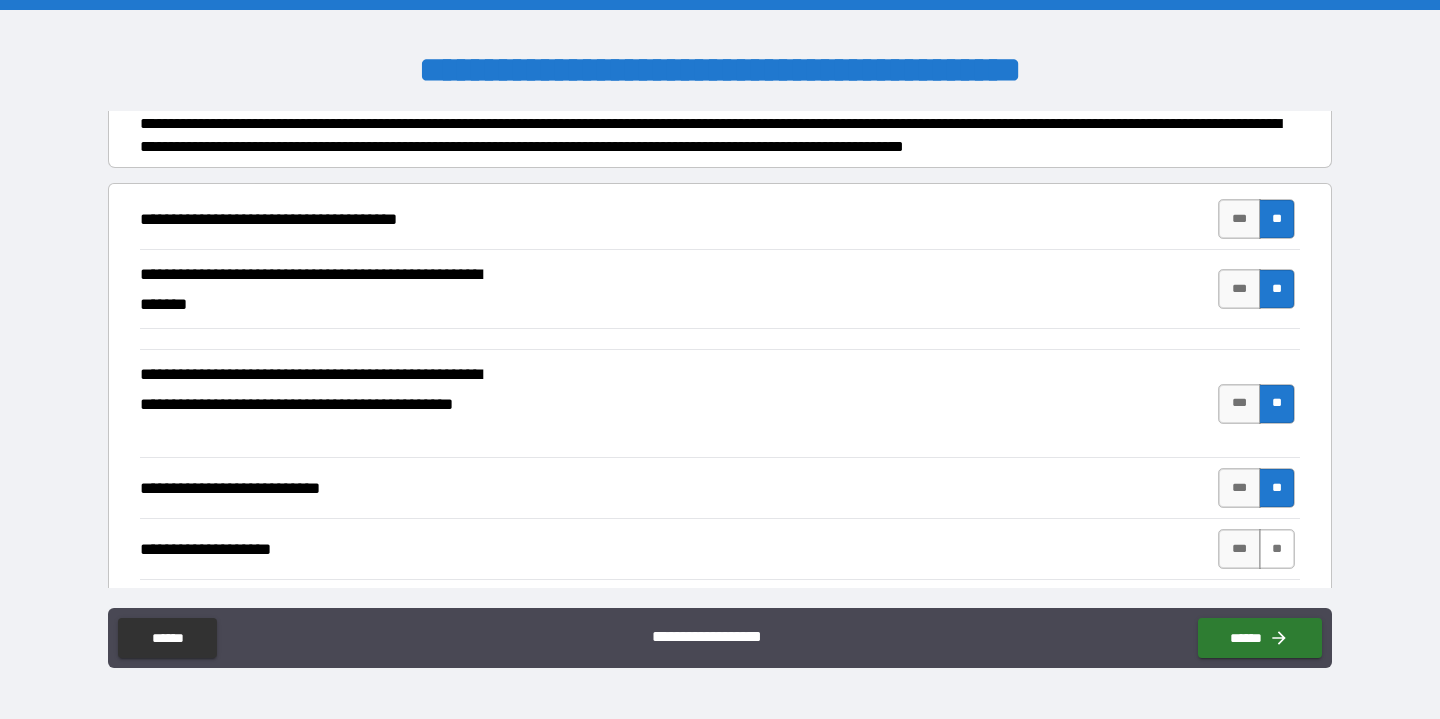 click on "**" at bounding box center [1277, 549] 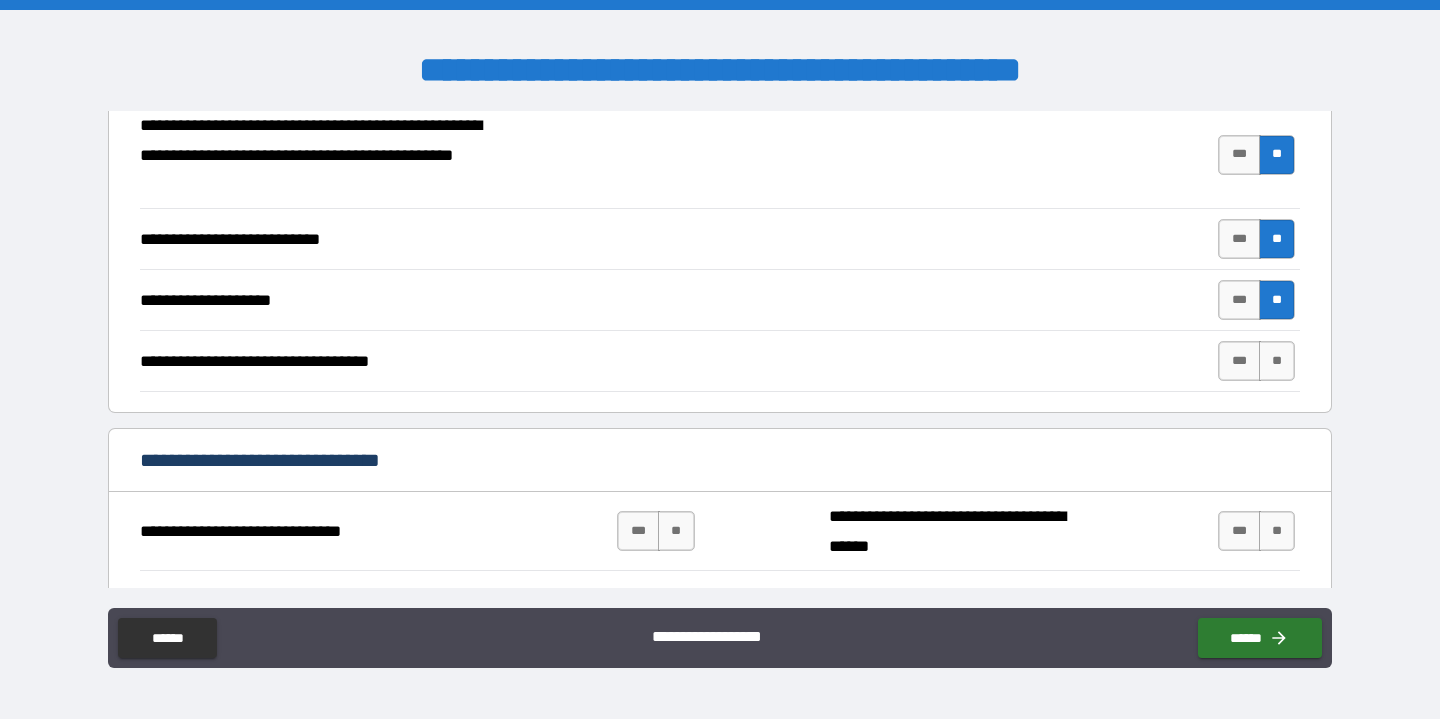 scroll, scrollTop: 439, scrollLeft: 0, axis: vertical 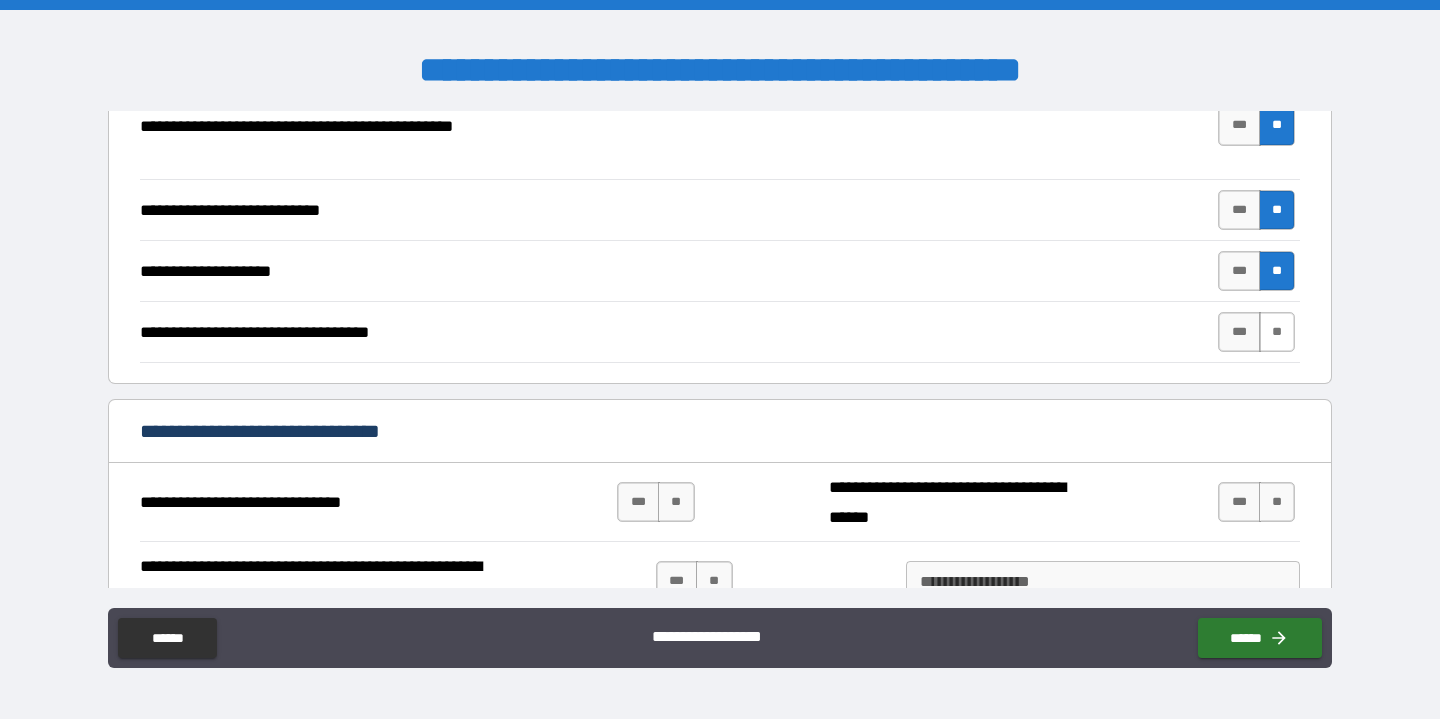 click on "**" at bounding box center [1277, 332] 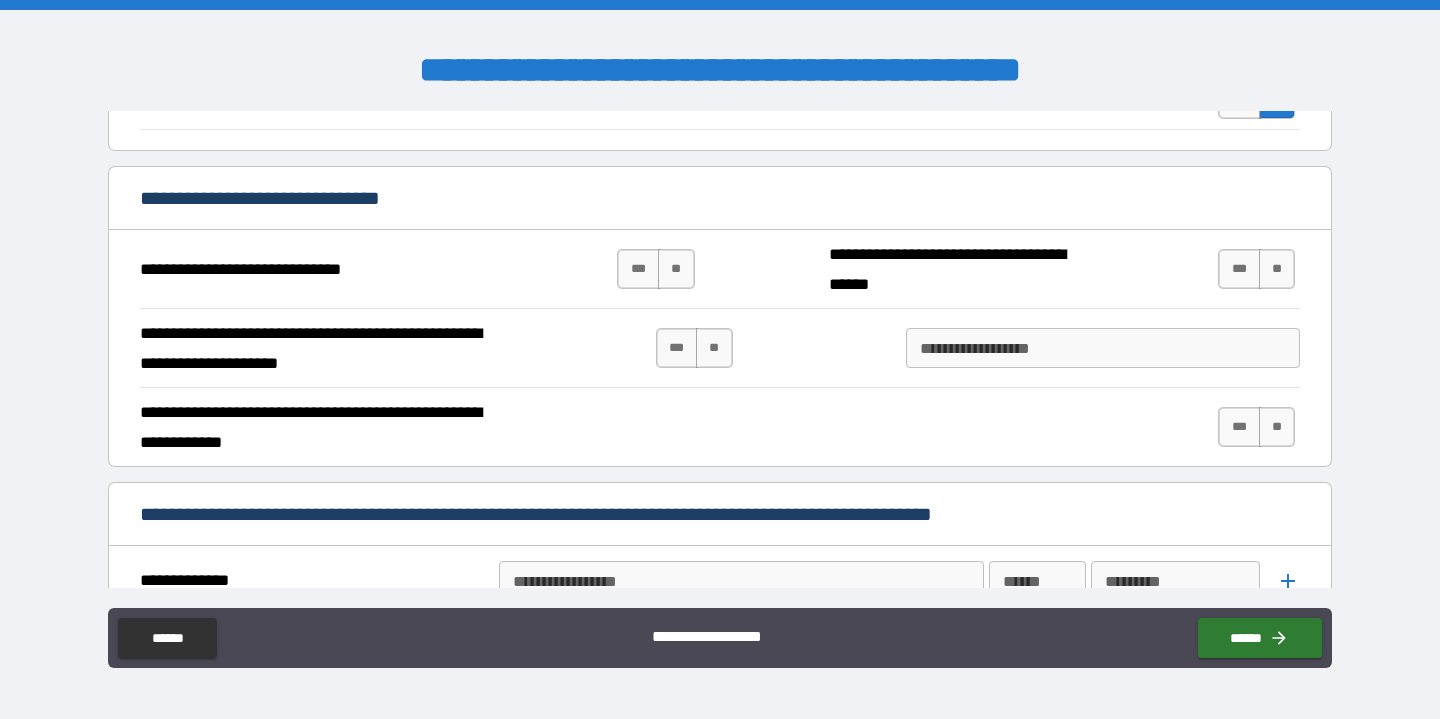 scroll, scrollTop: 678, scrollLeft: 0, axis: vertical 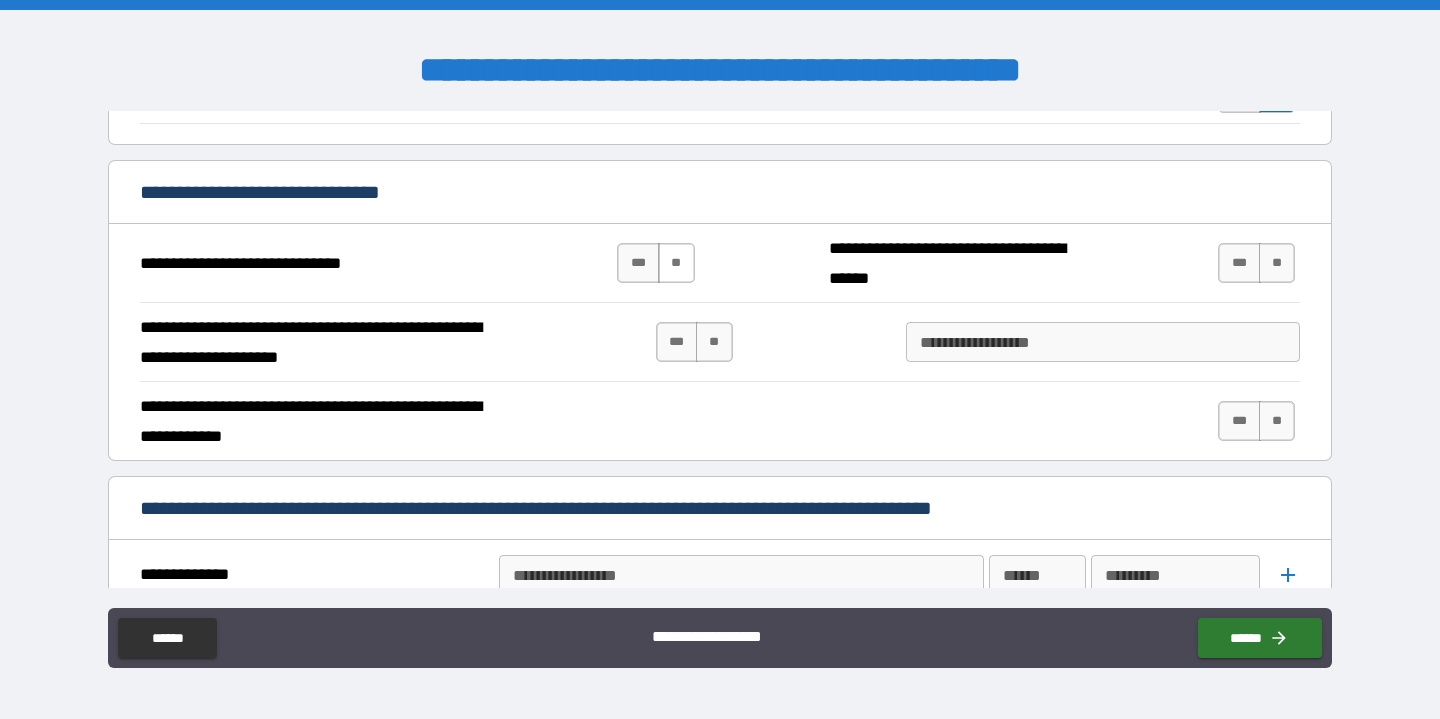 click on "**" at bounding box center (676, 263) 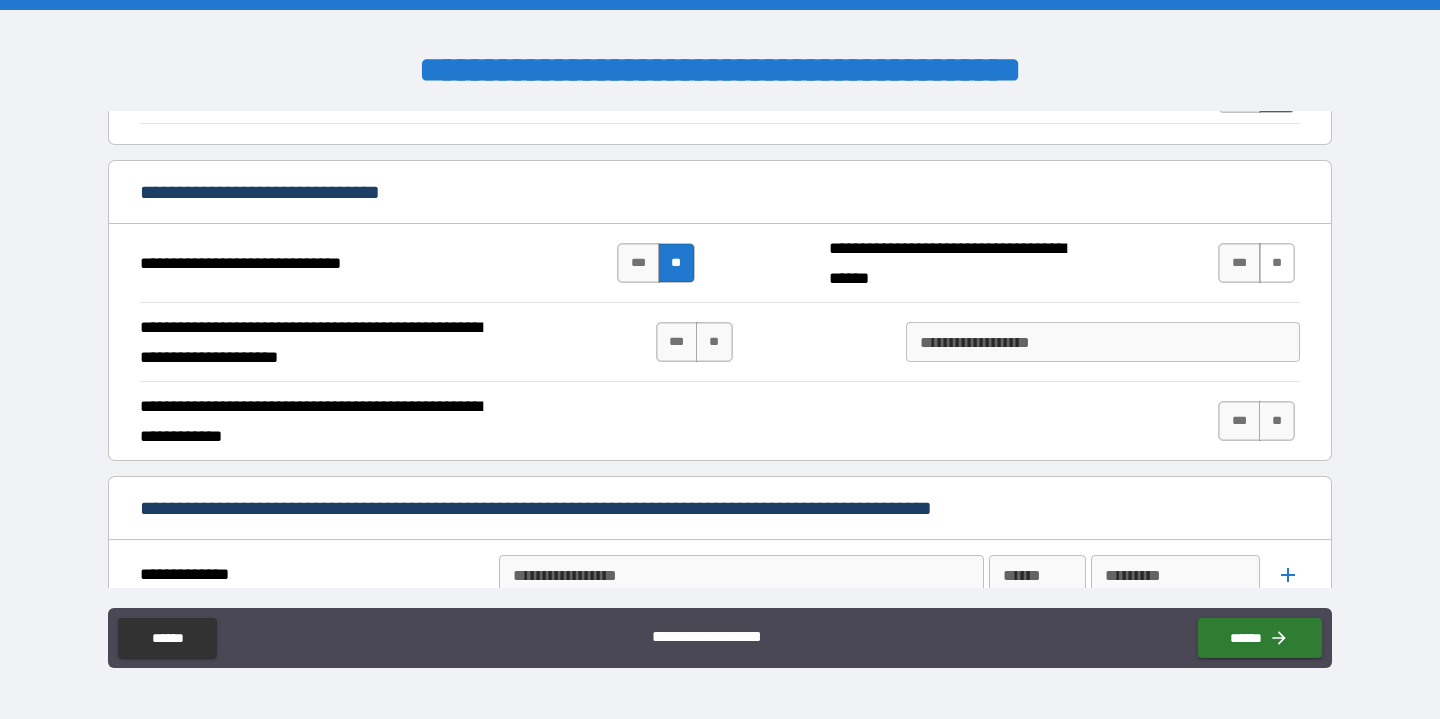 click on "**" at bounding box center (1277, 263) 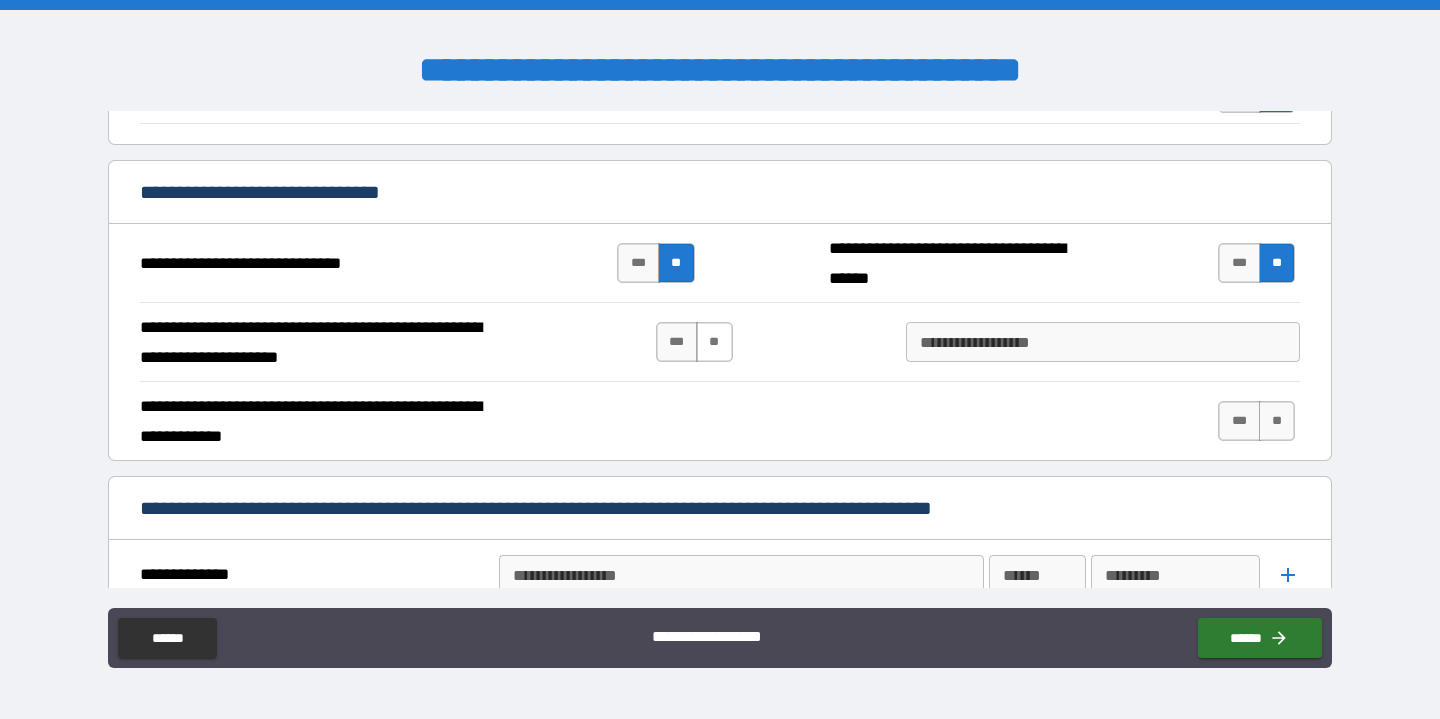 click on "**" at bounding box center [714, 342] 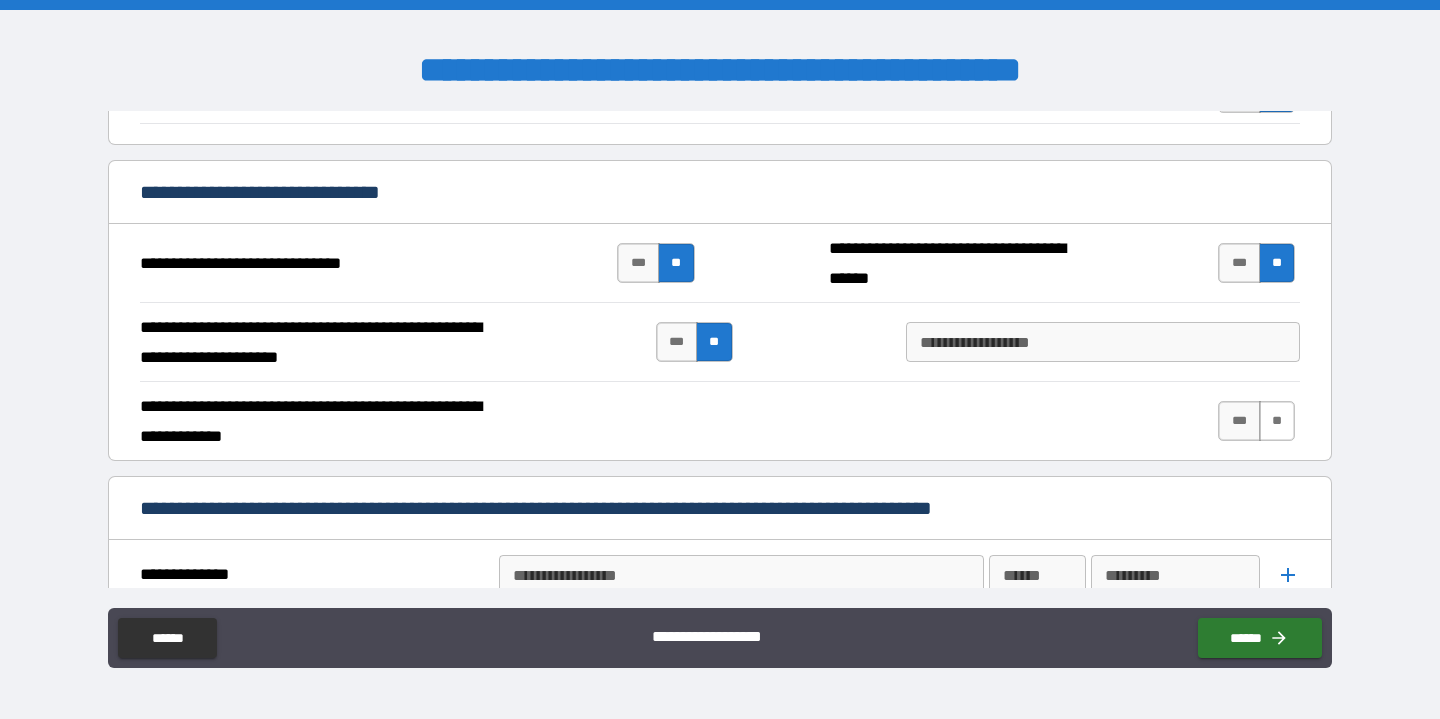 click on "**" at bounding box center (1277, 421) 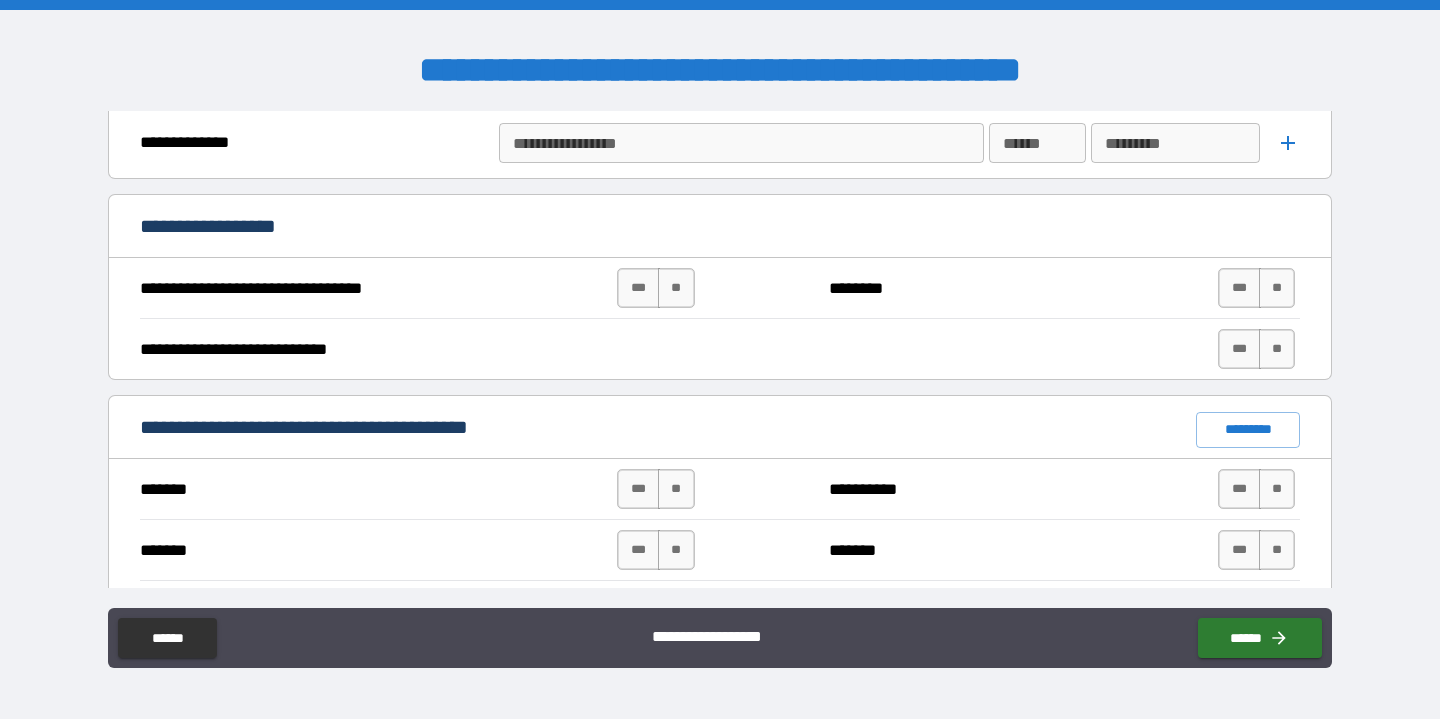 scroll, scrollTop: 1112, scrollLeft: 0, axis: vertical 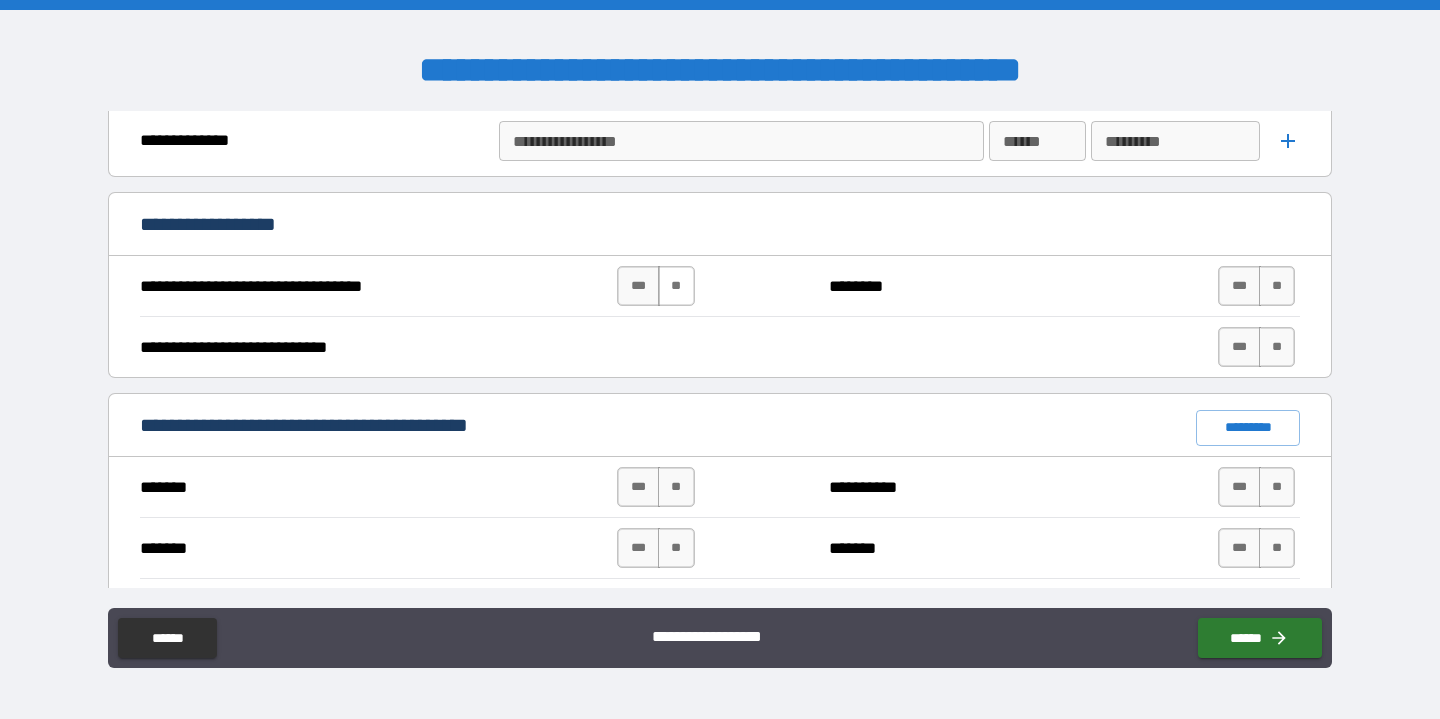 click on "**" at bounding box center [676, 286] 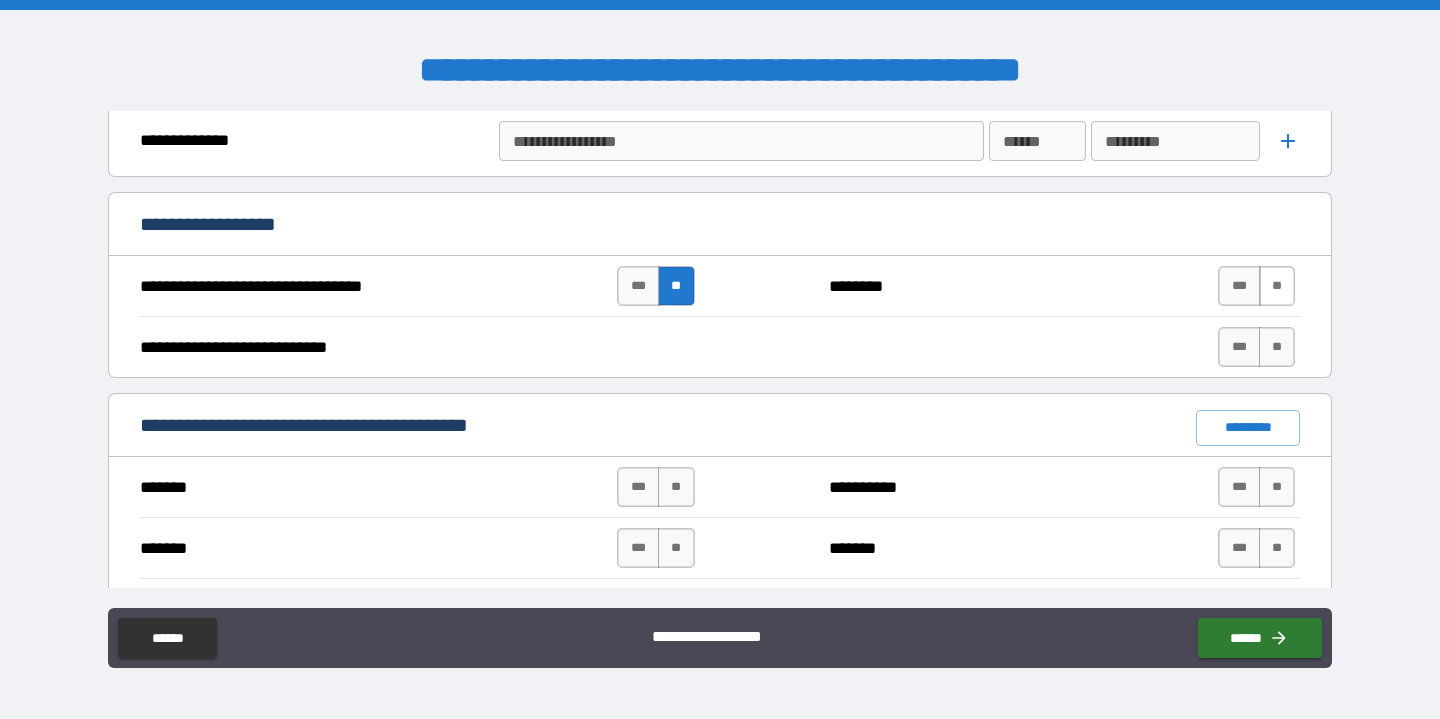 click on "**" at bounding box center [1277, 286] 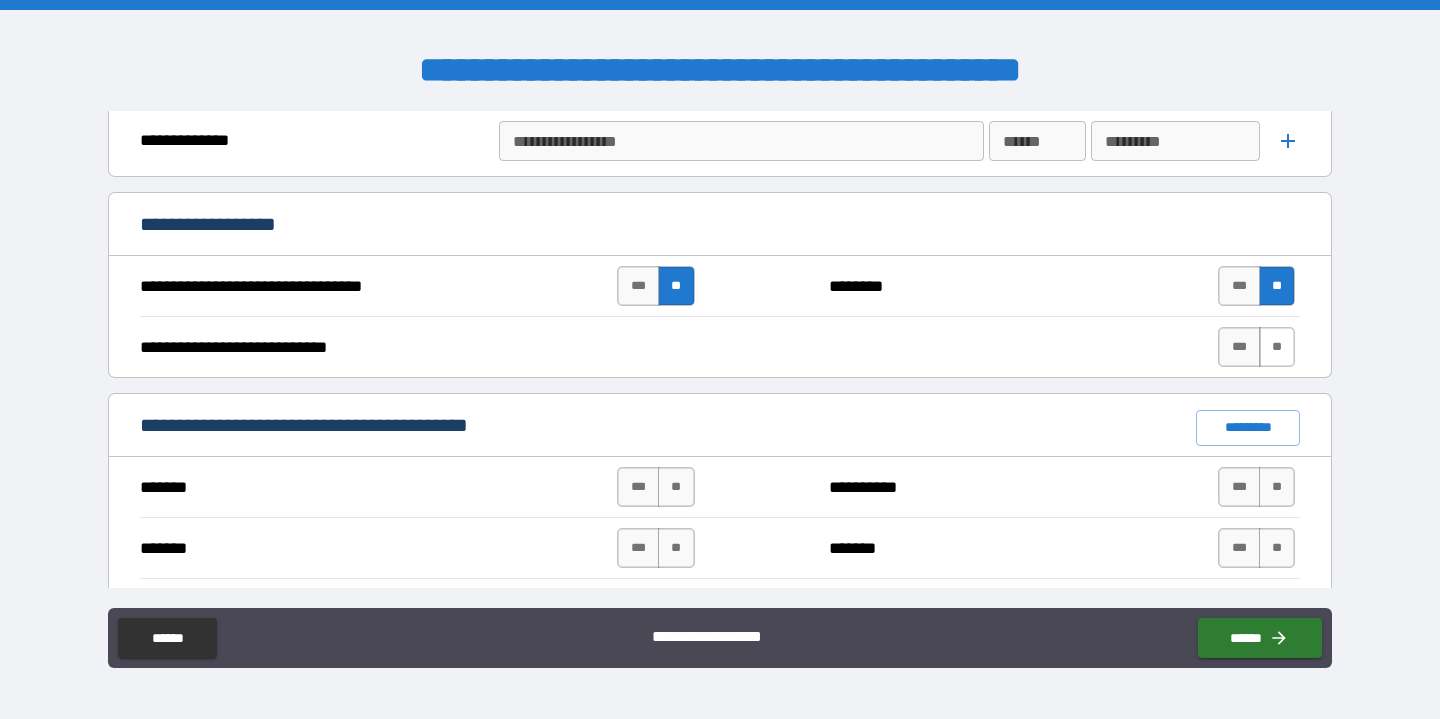 click on "**" at bounding box center [1277, 347] 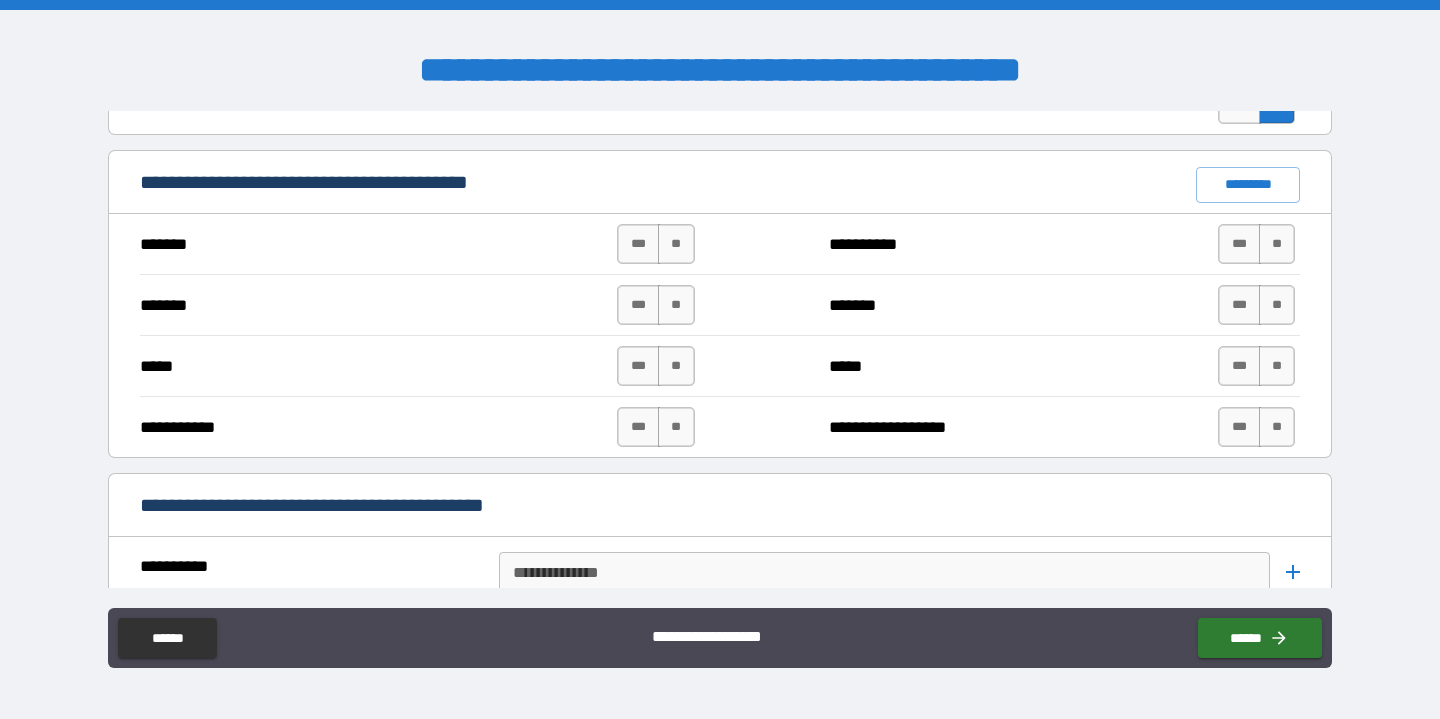scroll, scrollTop: 1357, scrollLeft: 0, axis: vertical 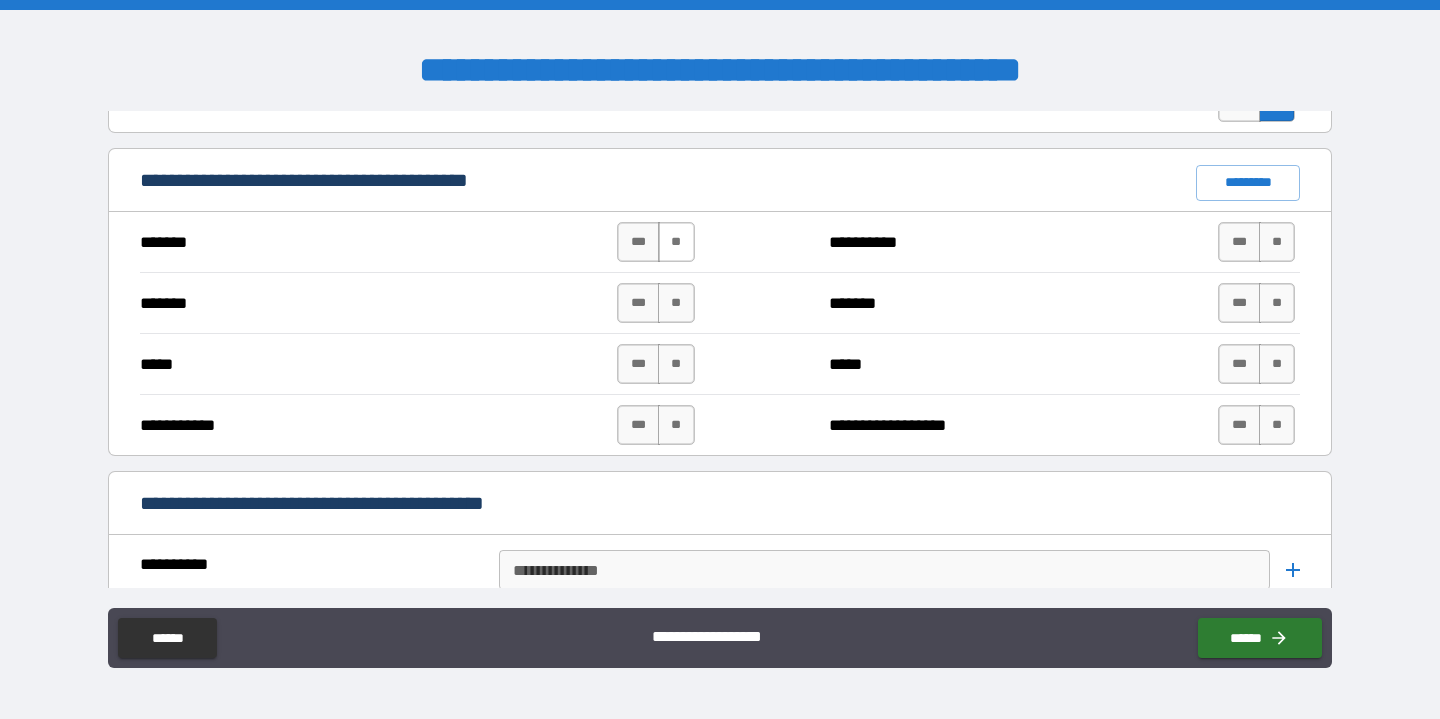 click on "**" at bounding box center [676, 242] 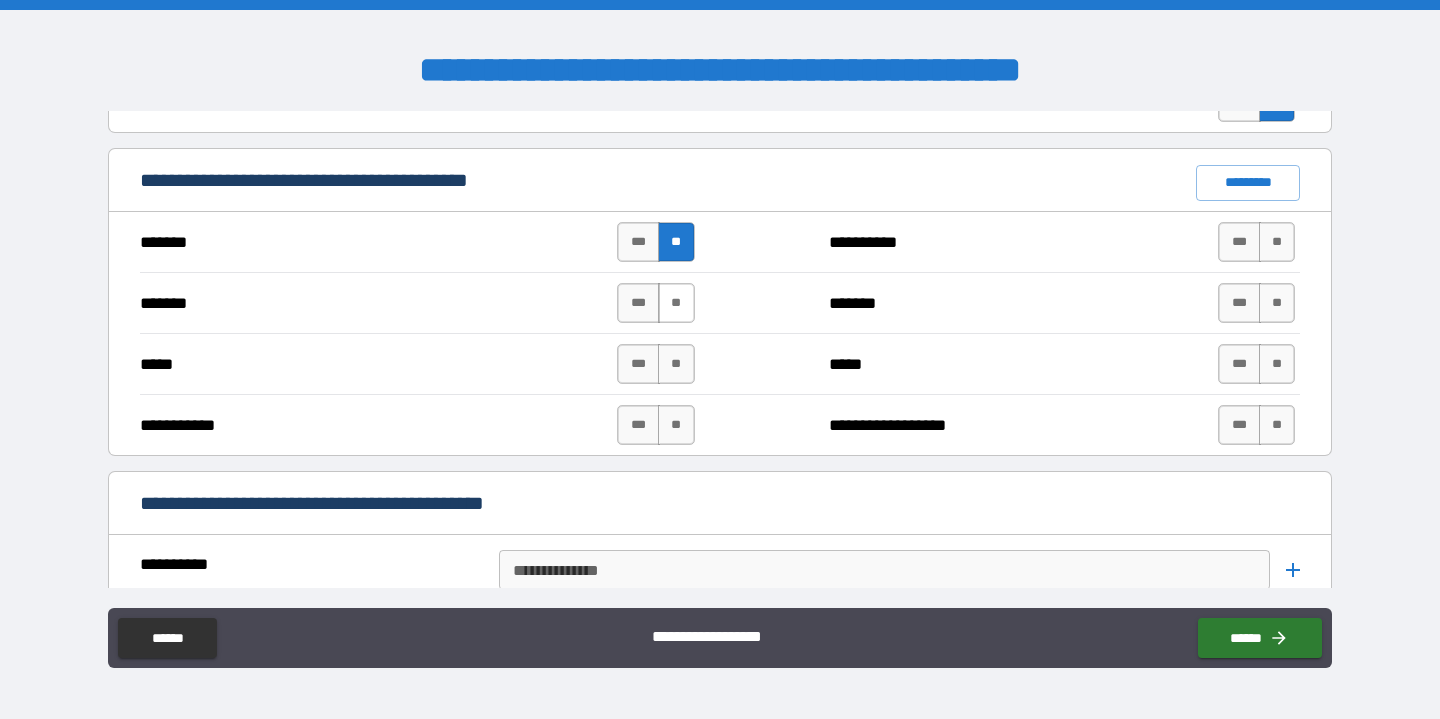 click on "**" at bounding box center (676, 303) 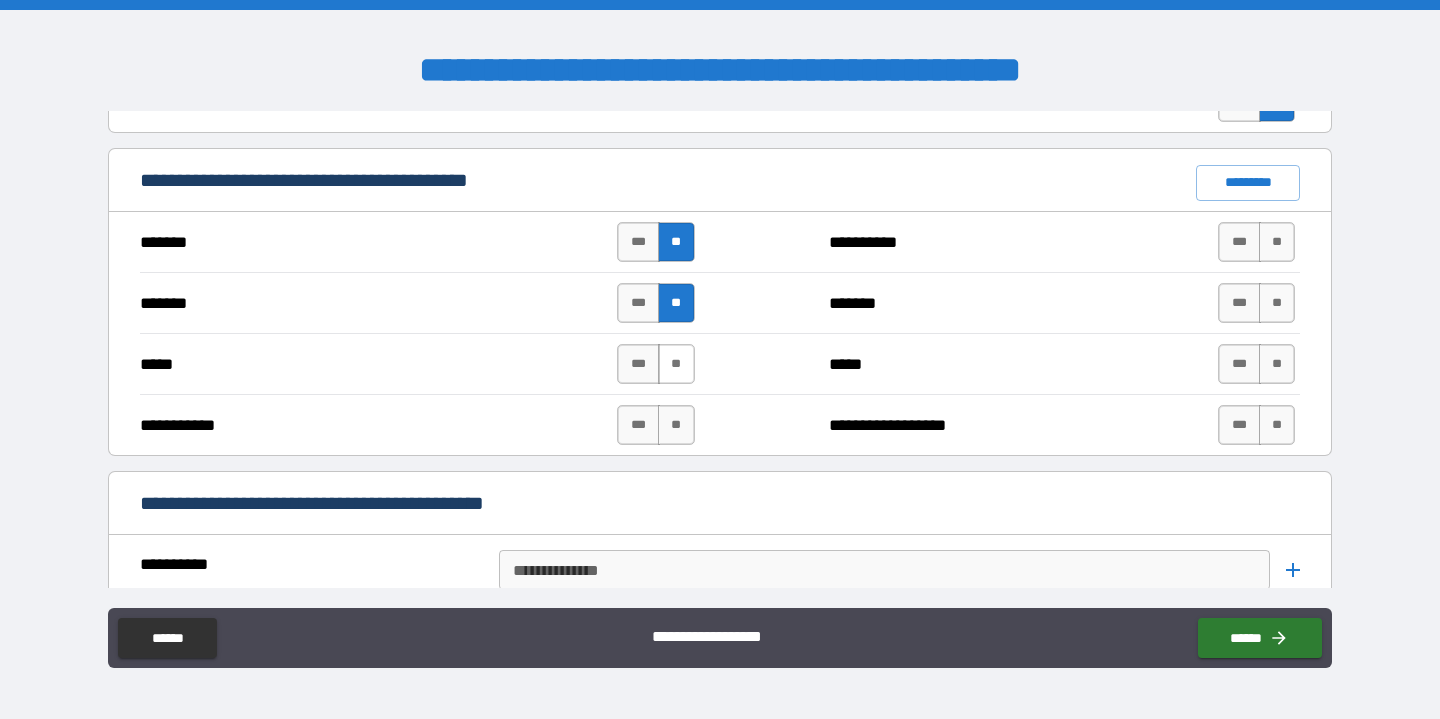click on "**" at bounding box center (676, 364) 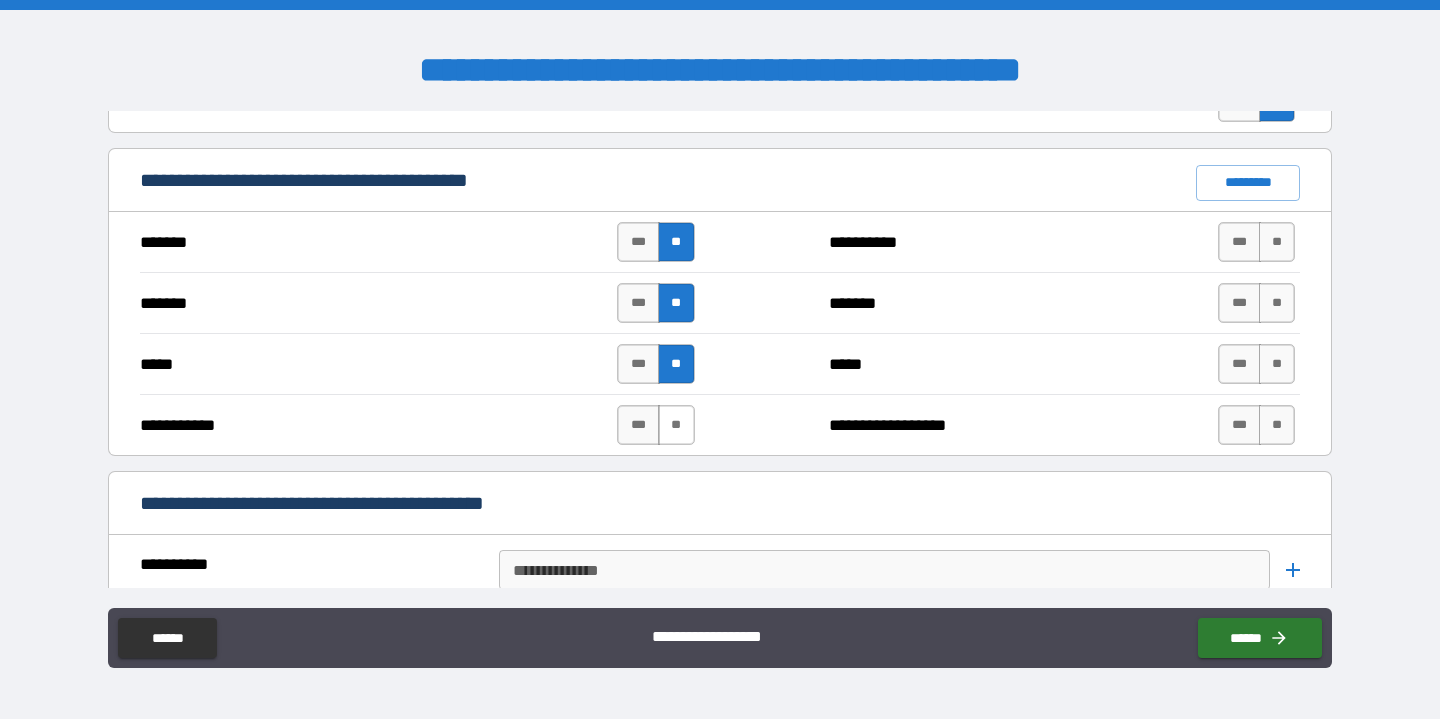 click on "**" at bounding box center (676, 425) 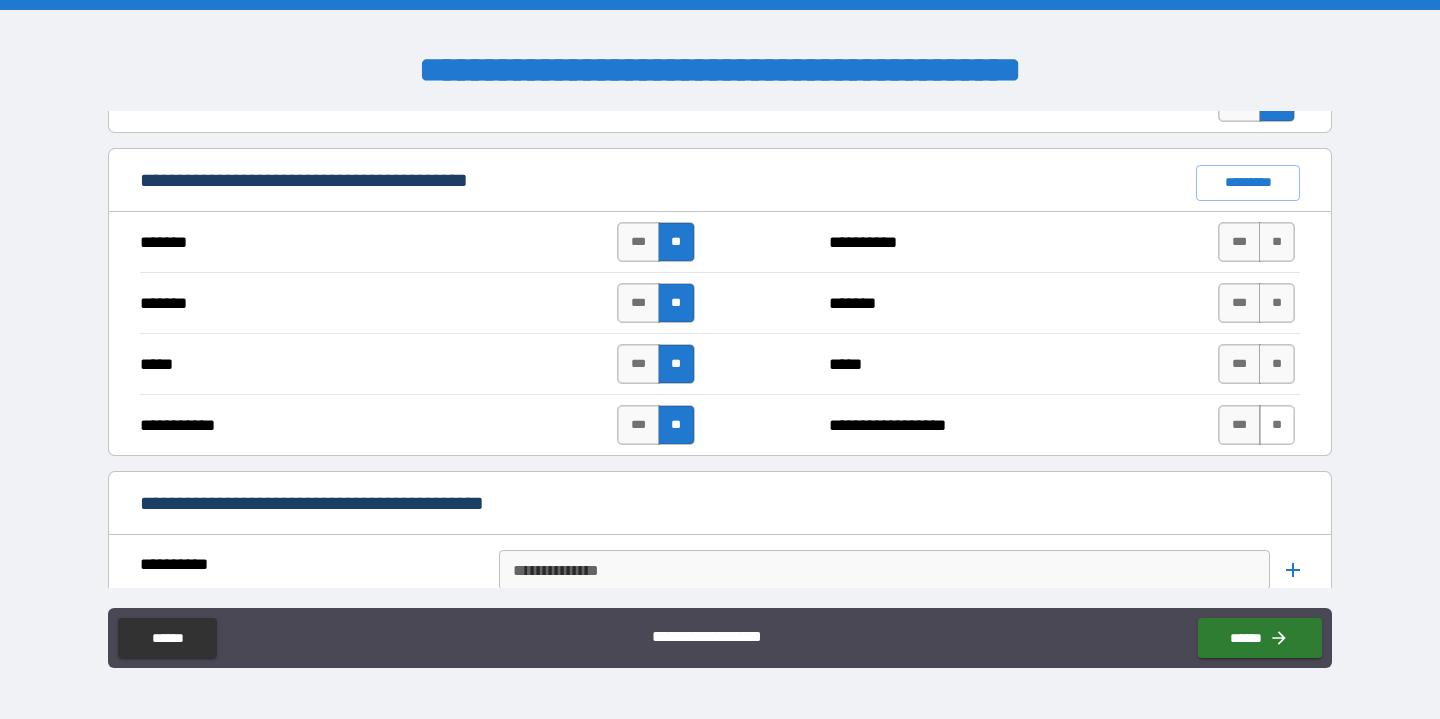 click on "**" at bounding box center (1277, 425) 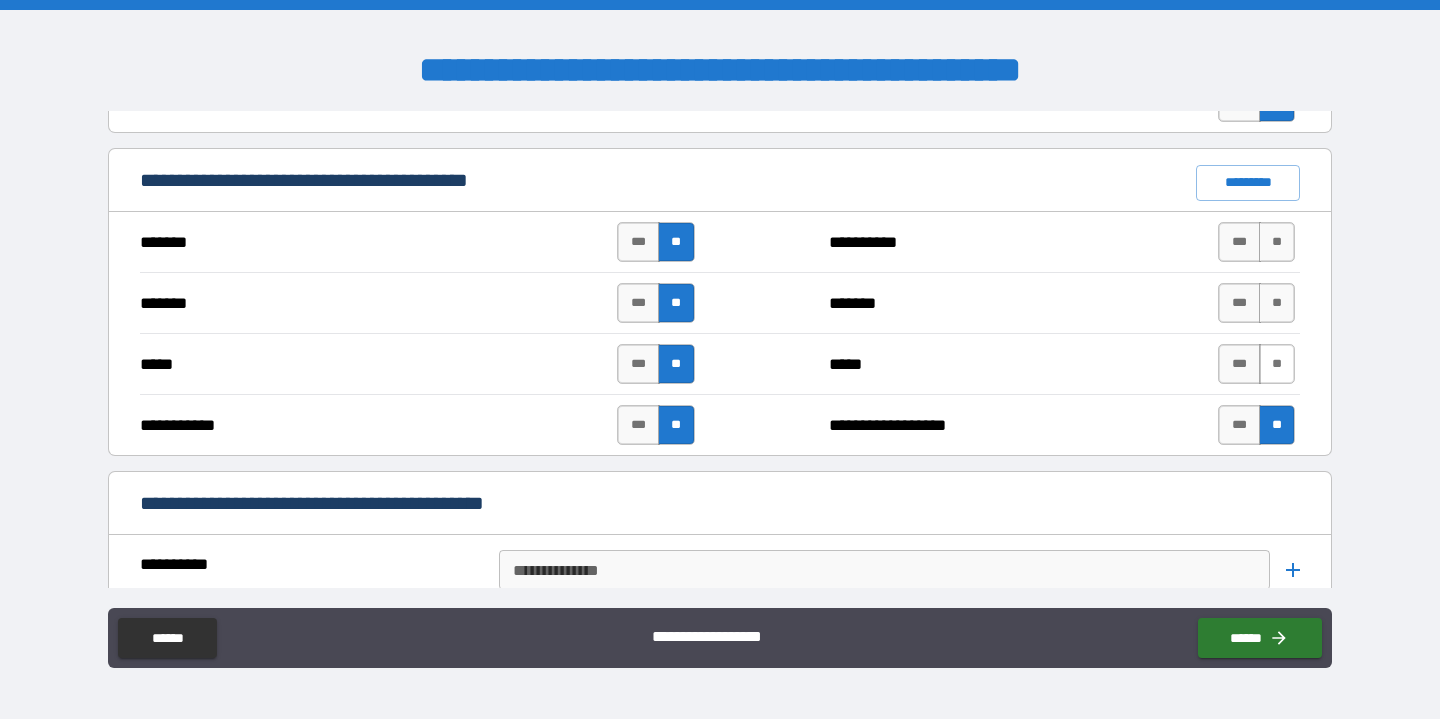 click on "**" at bounding box center [1277, 364] 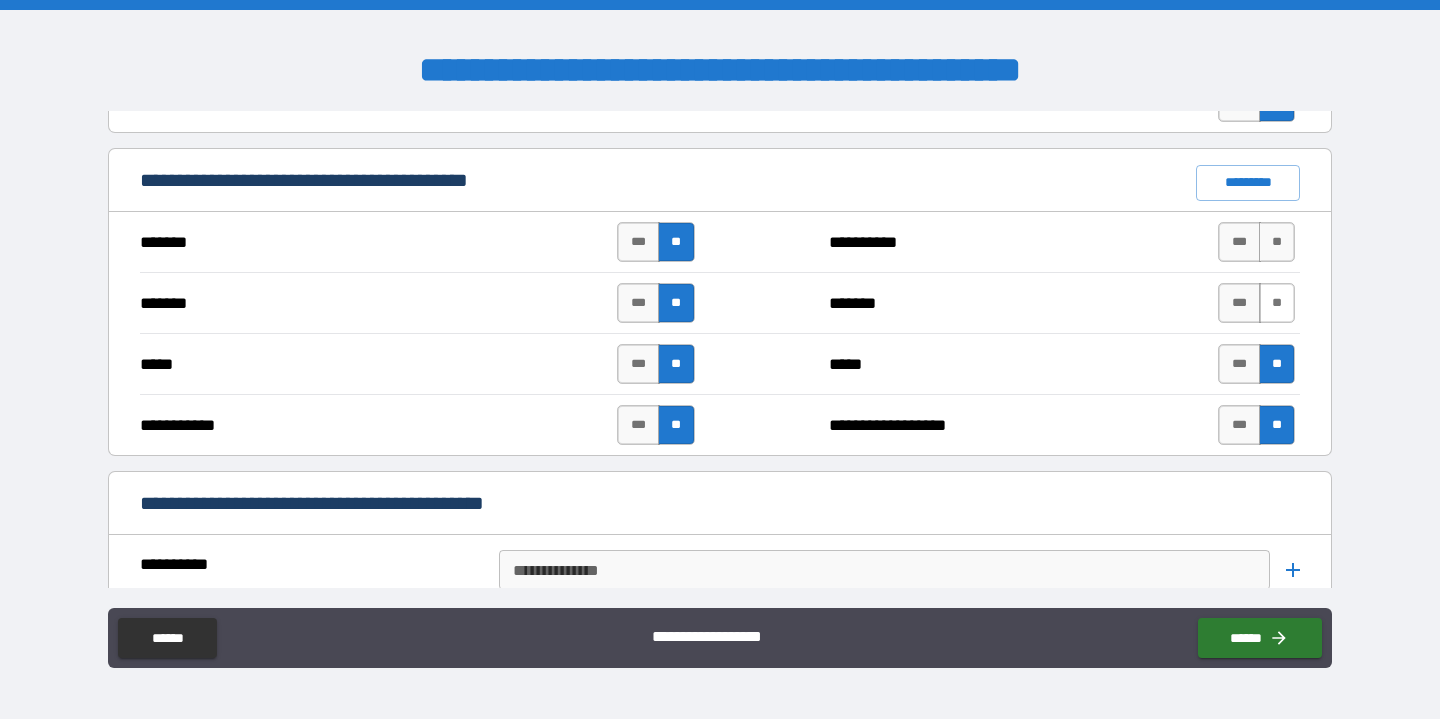 click on "**" at bounding box center [1277, 303] 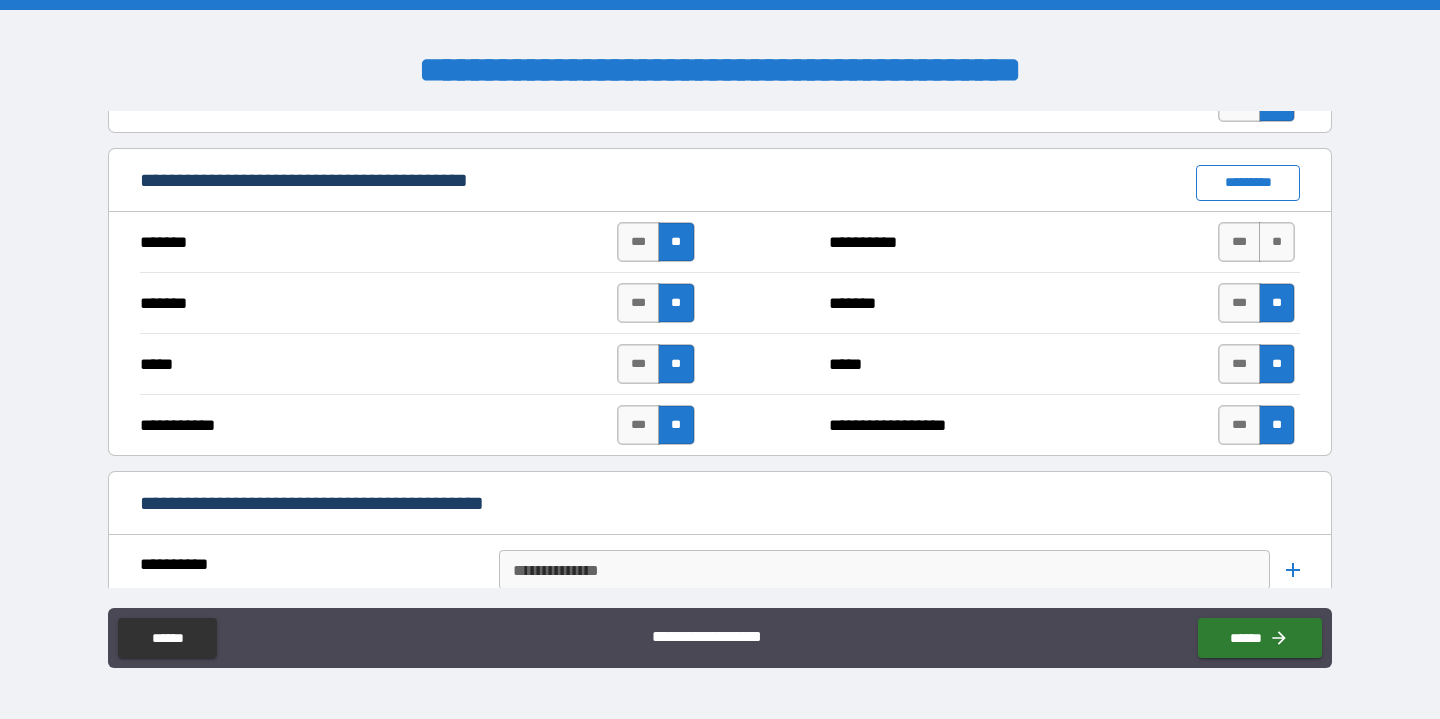 click on "*********" at bounding box center (1248, 183) 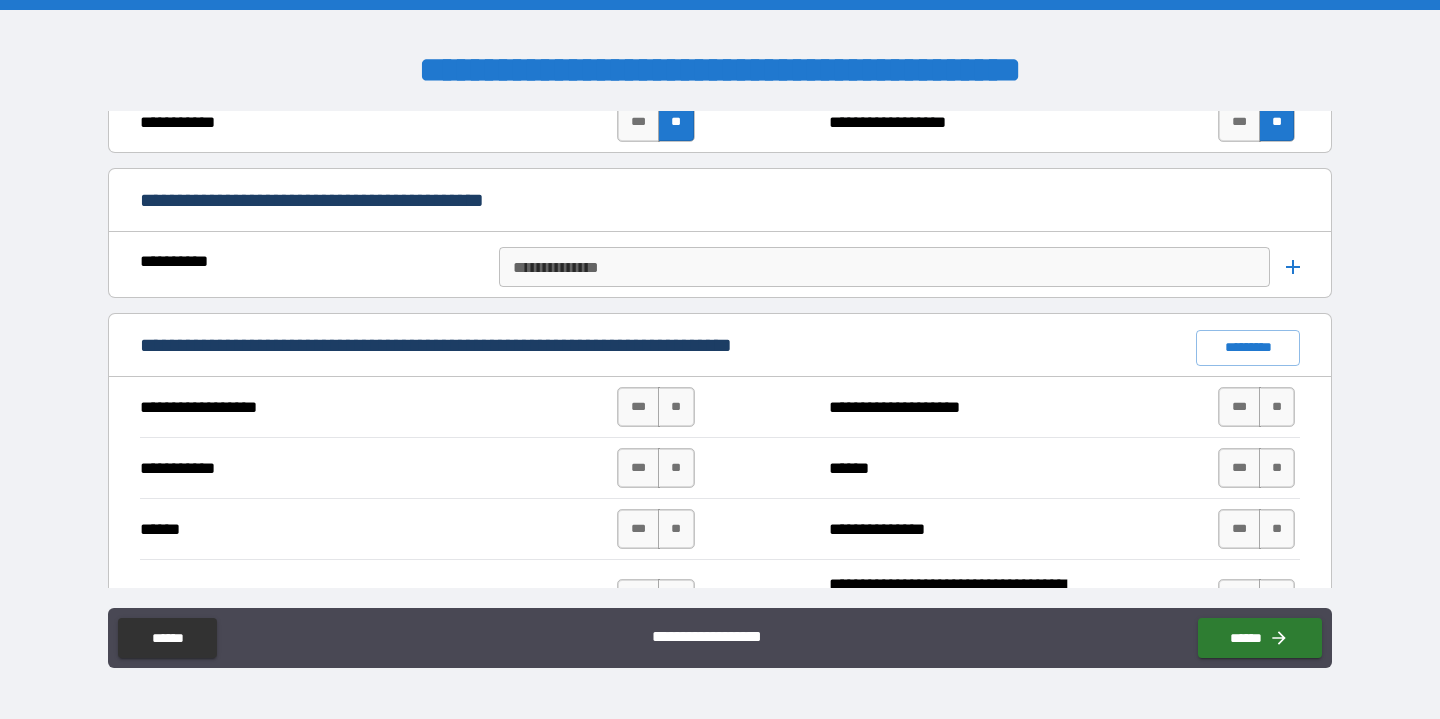 scroll, scrollTop: 1703, scrollLeft: 0, axis: vertical 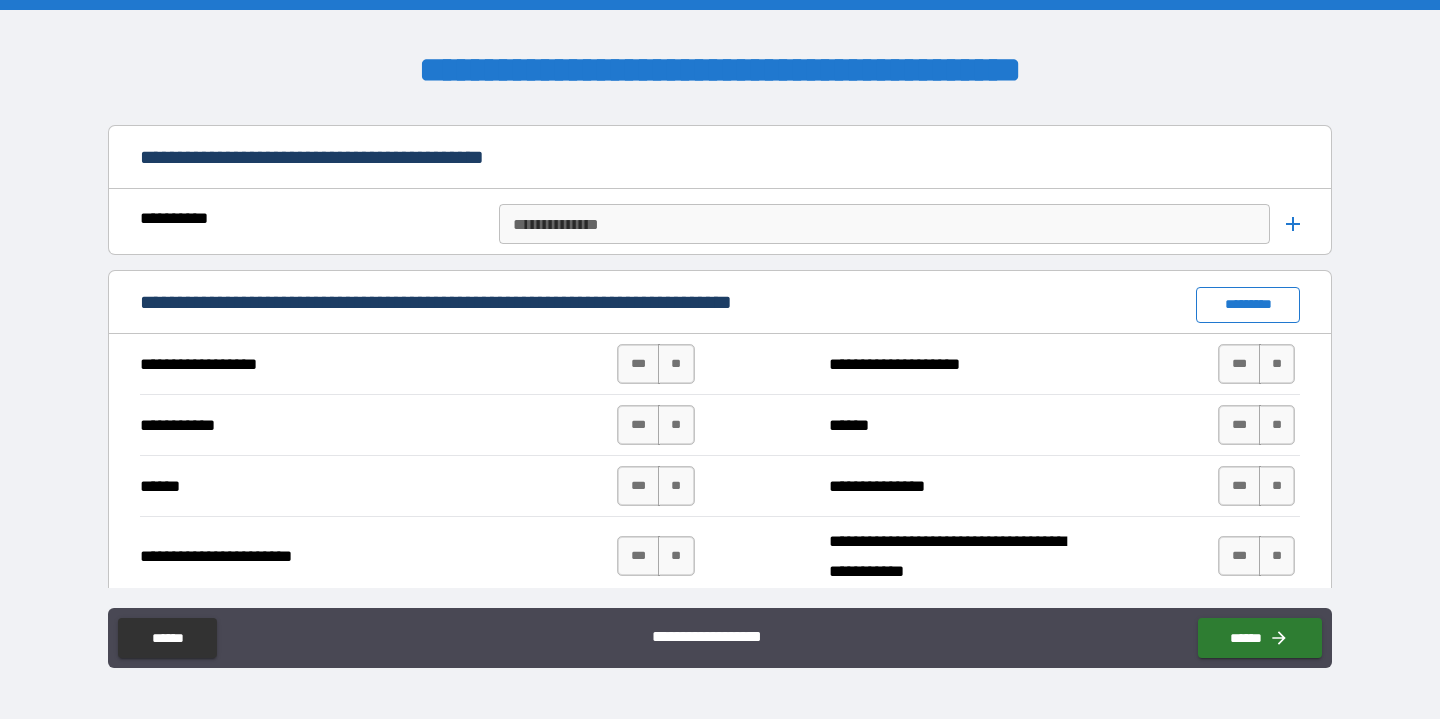 click on "*********" at bounding box center [1248, 305] 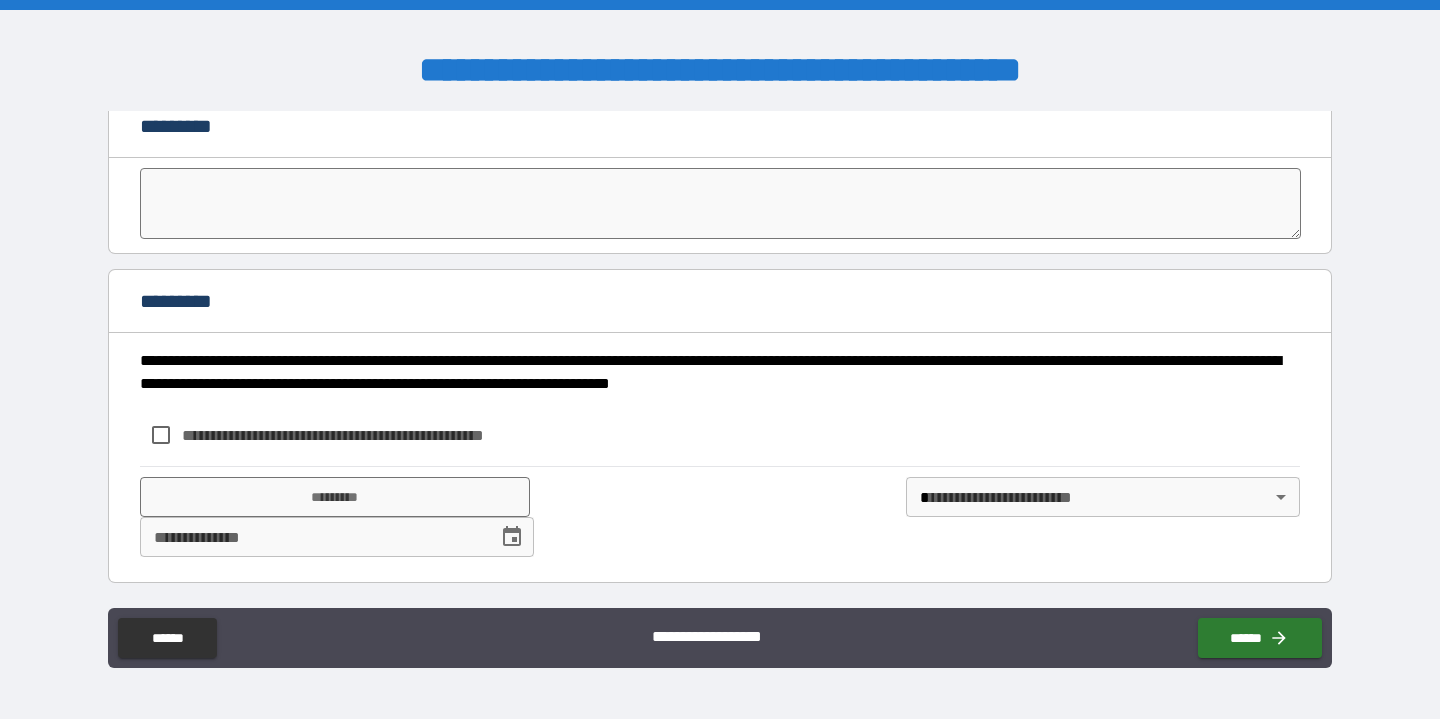 scroll, scrollTop: 4316, scrollLeft: 0, axis: vertical 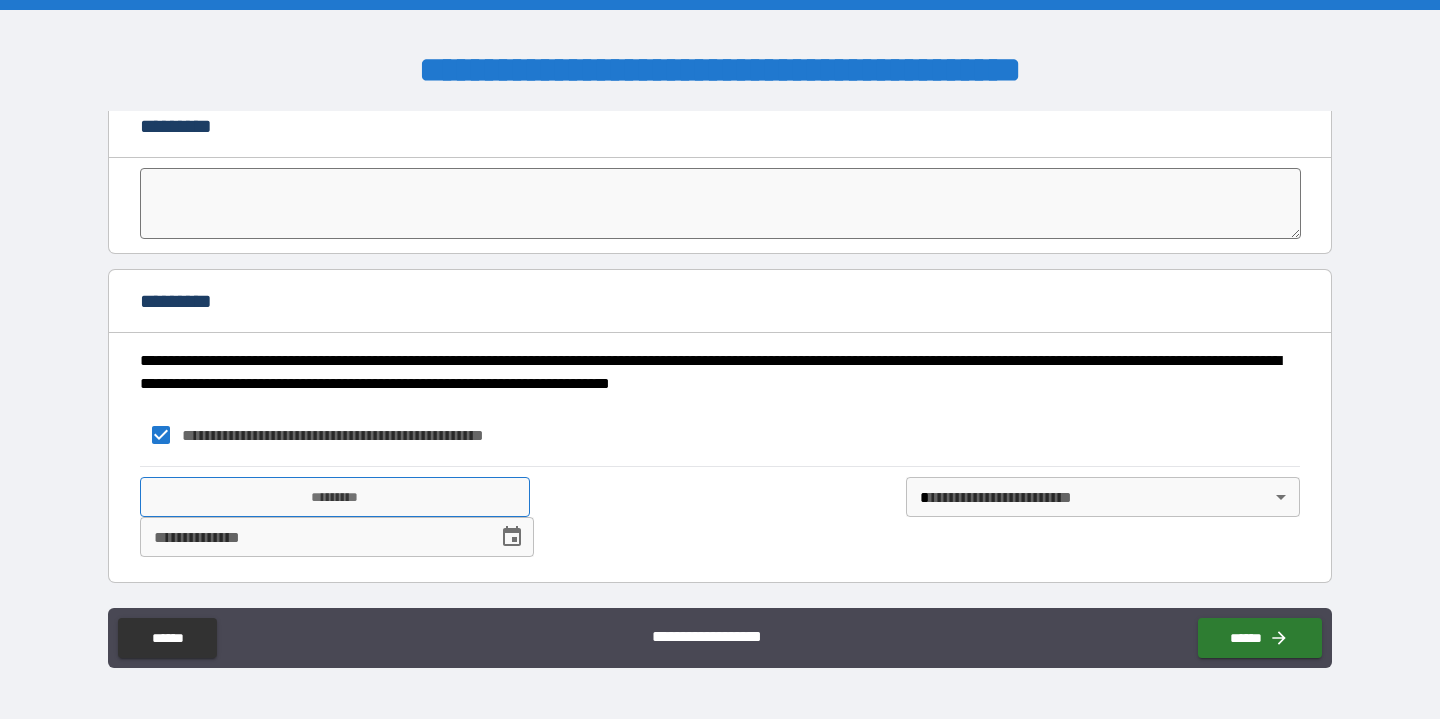 click on "*********" at bounding box center [335, 497] 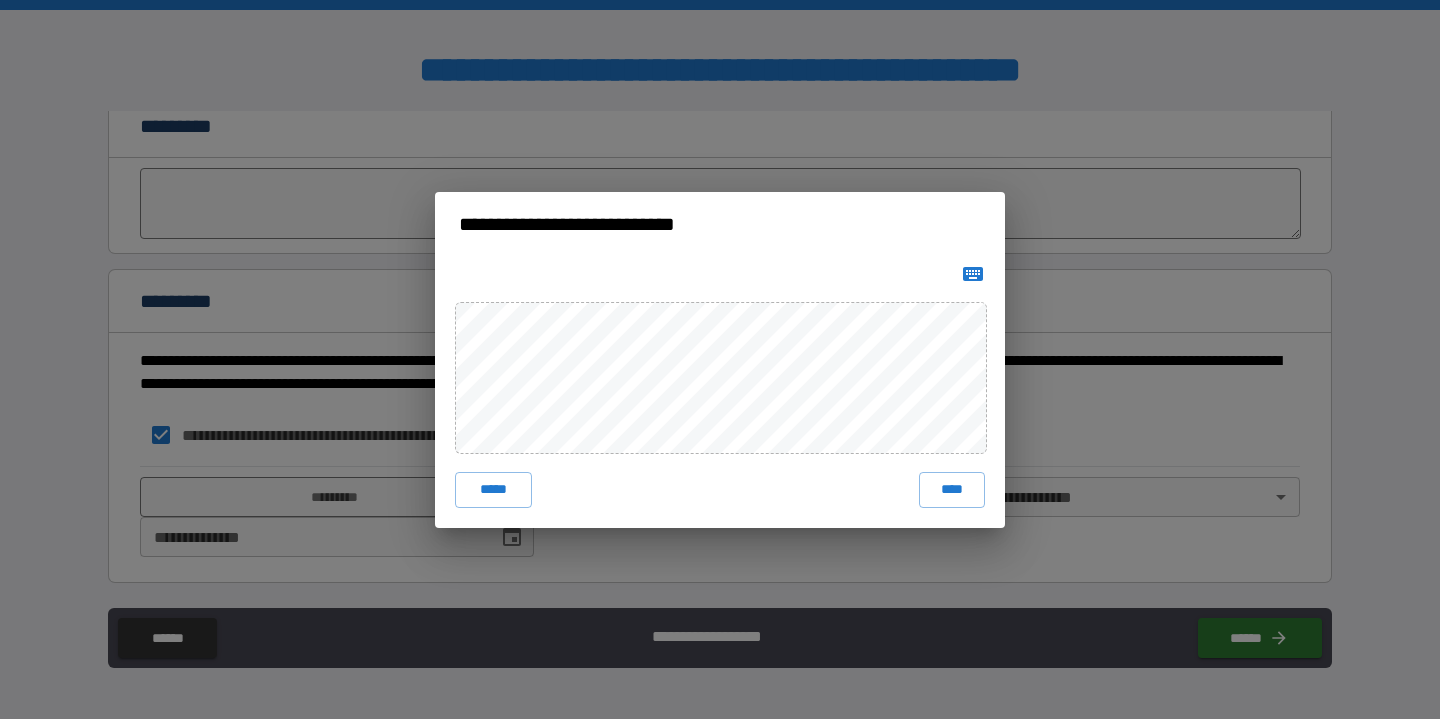 click 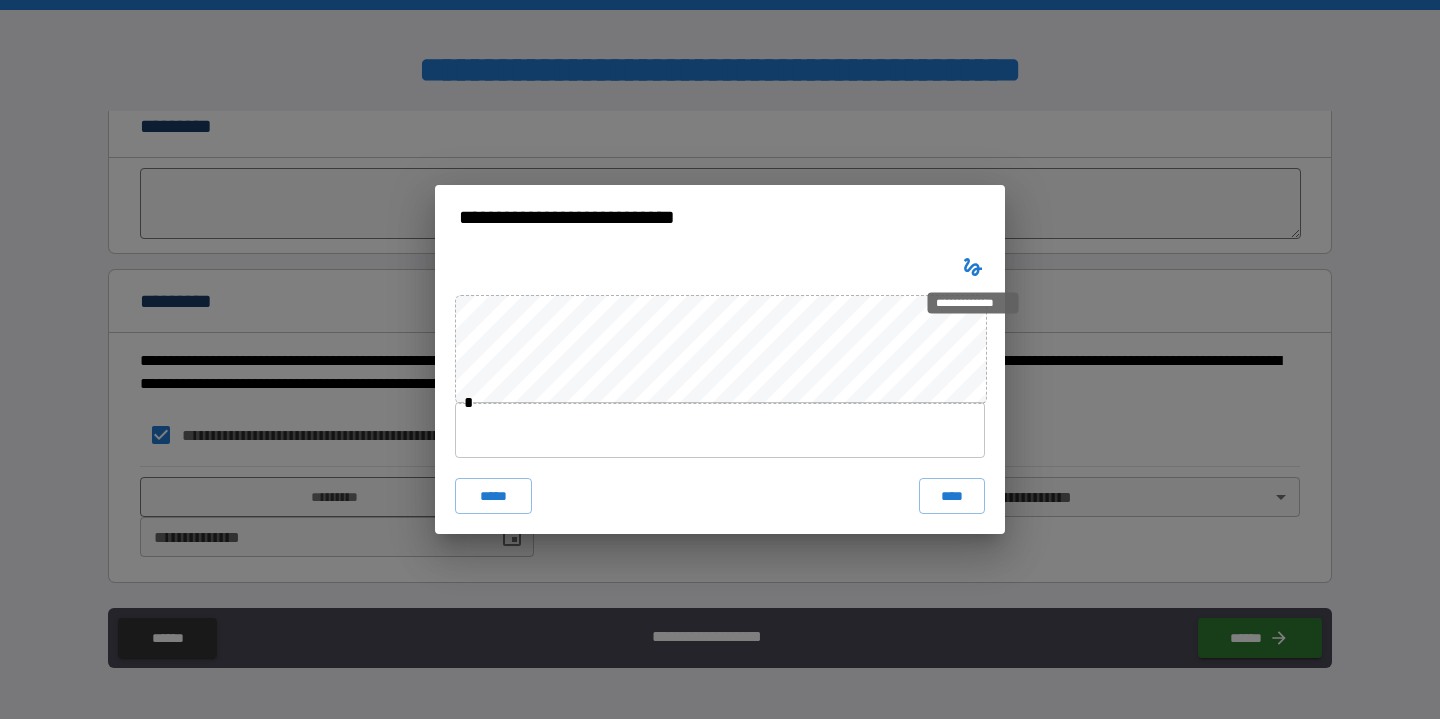 type 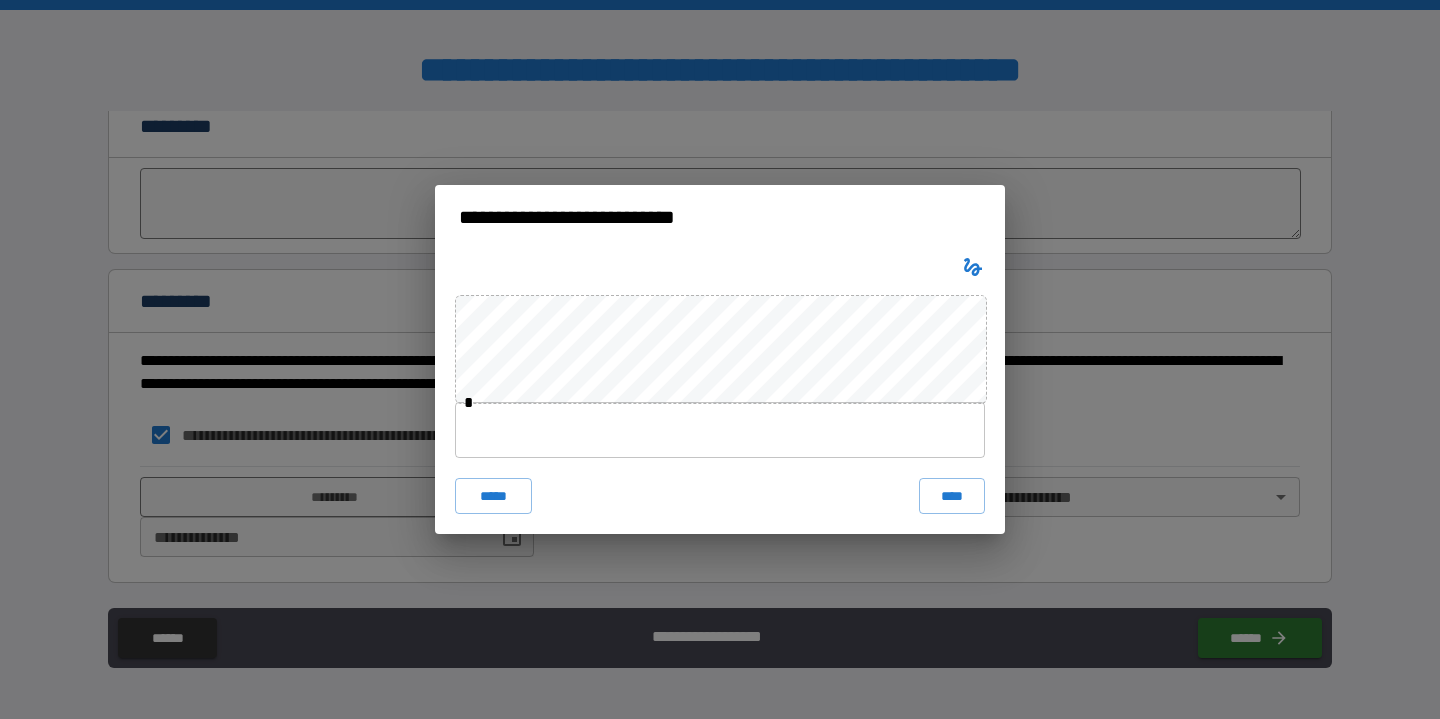 click at bounding box center [720, 430] 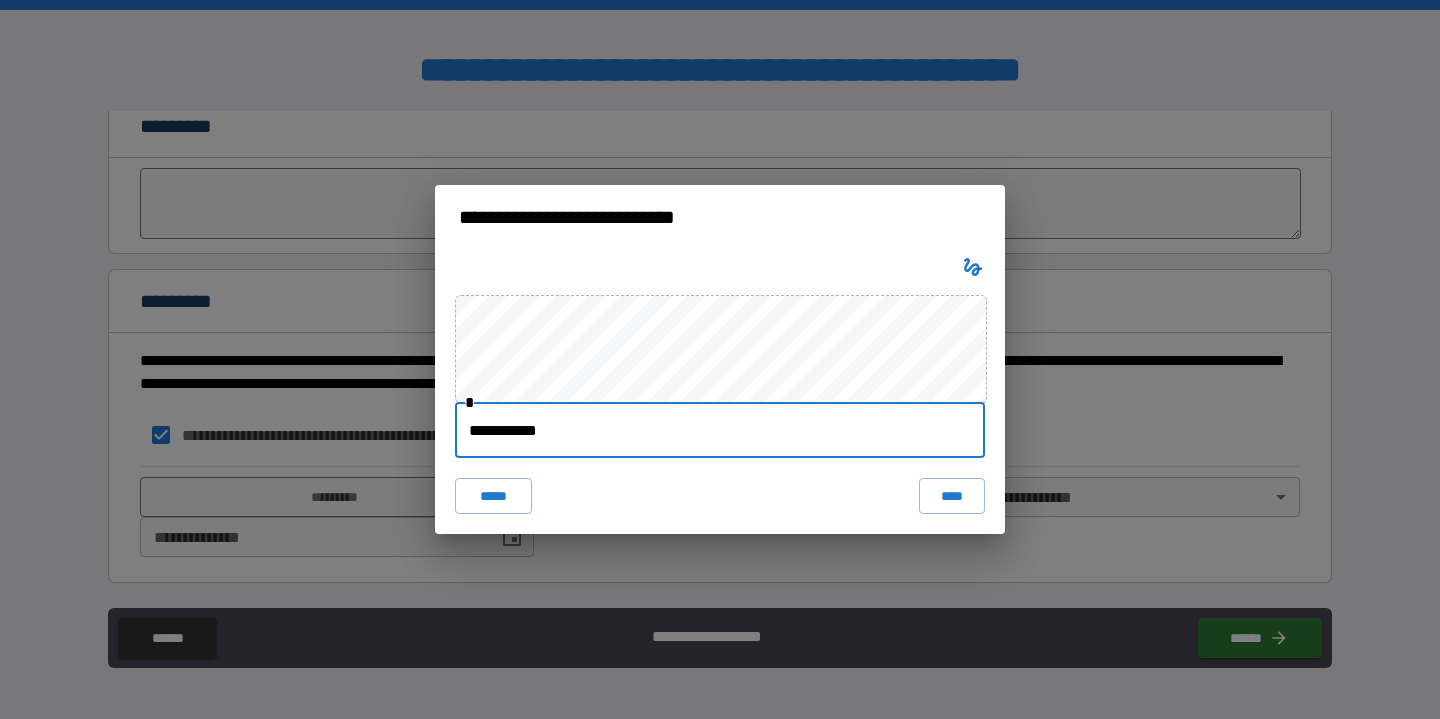 type on "**********" 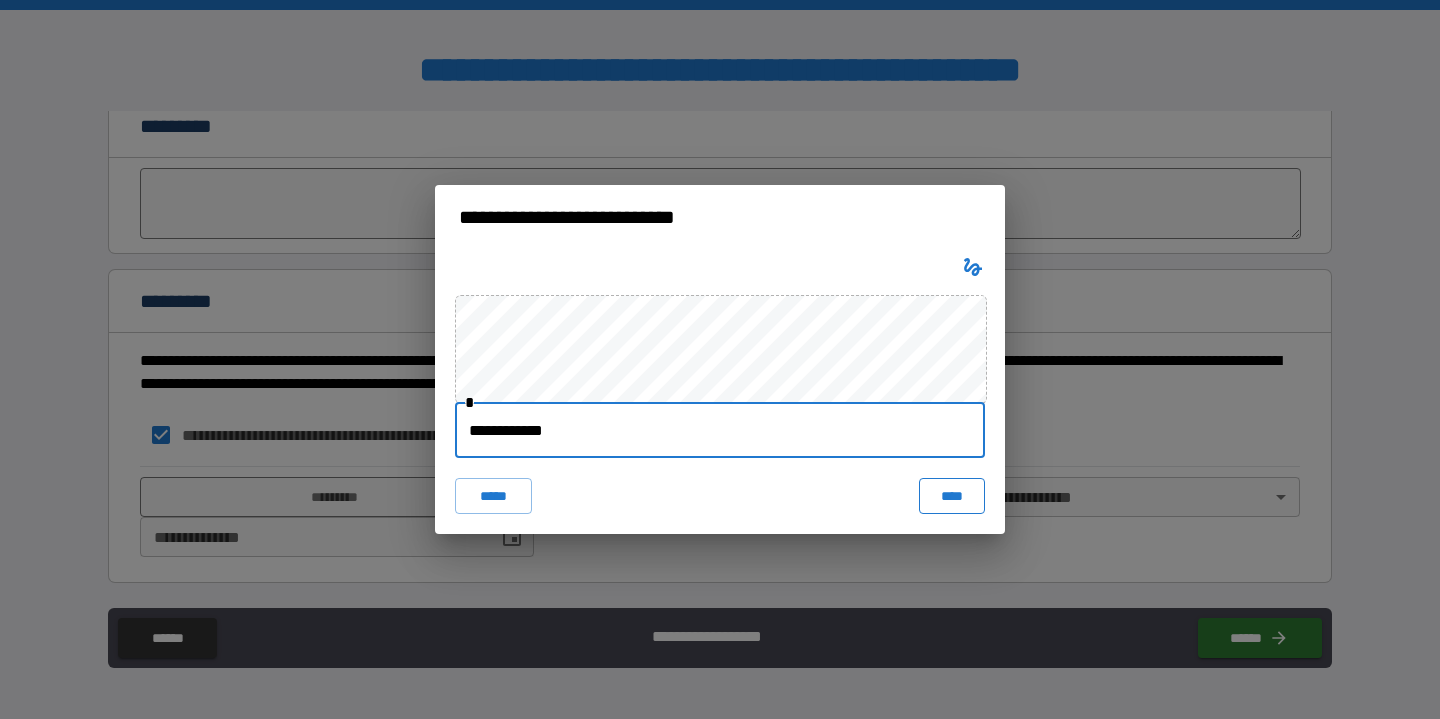 click on "****" at bounding box center [952, 496] 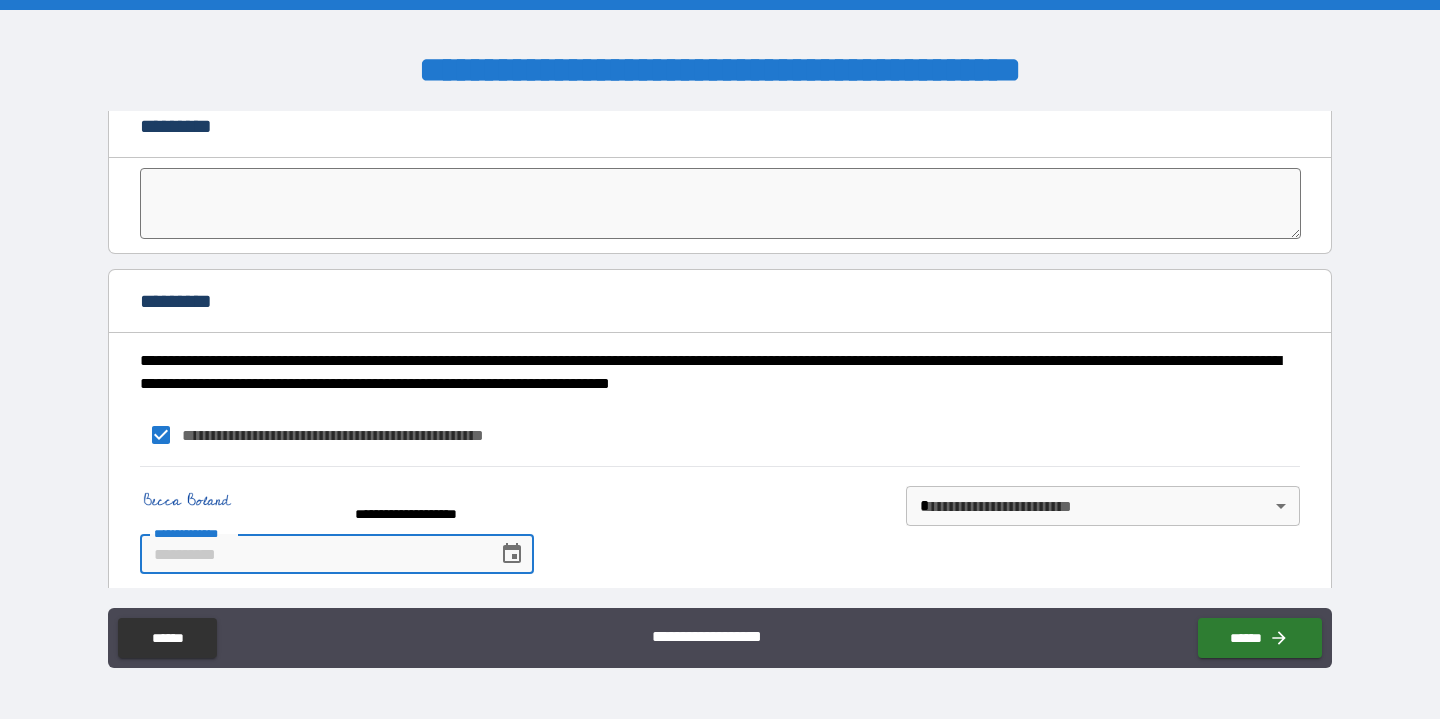 click on "**********" at bounding box center [312, 554] 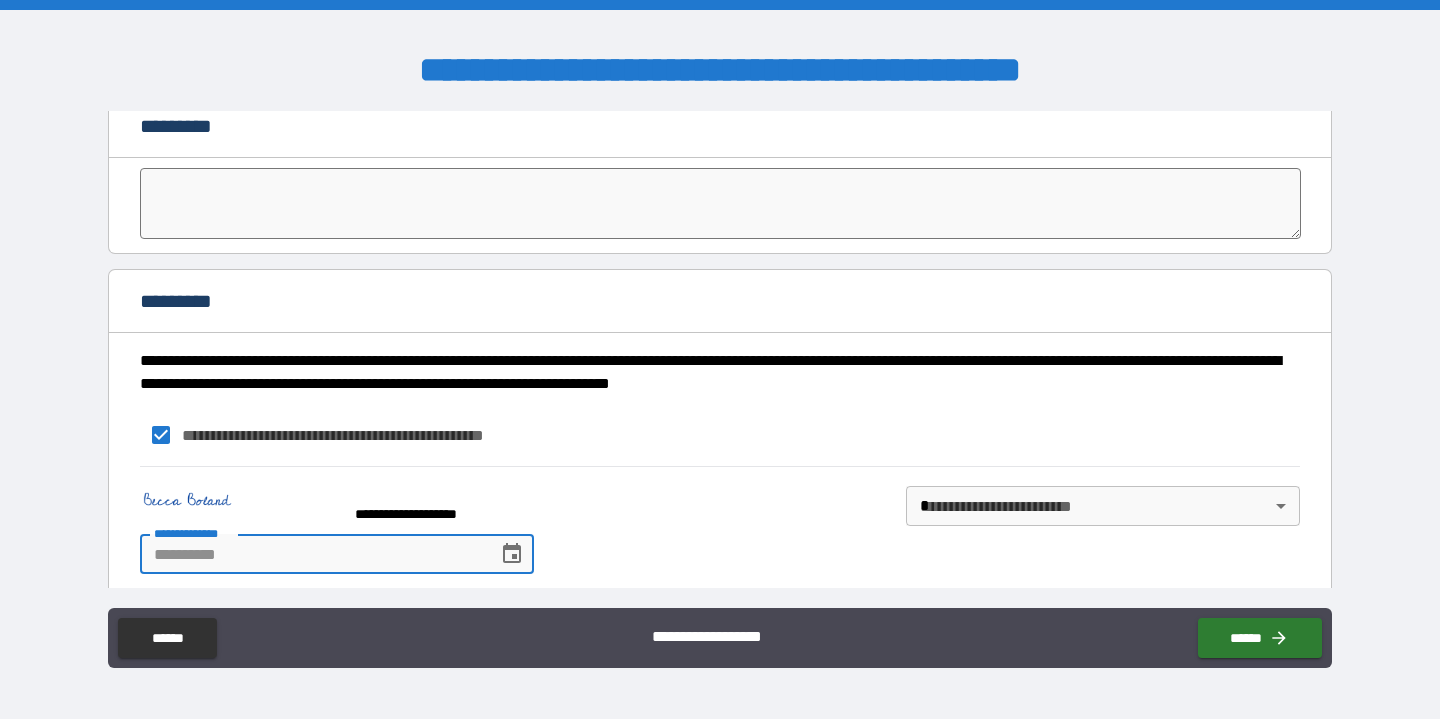 click 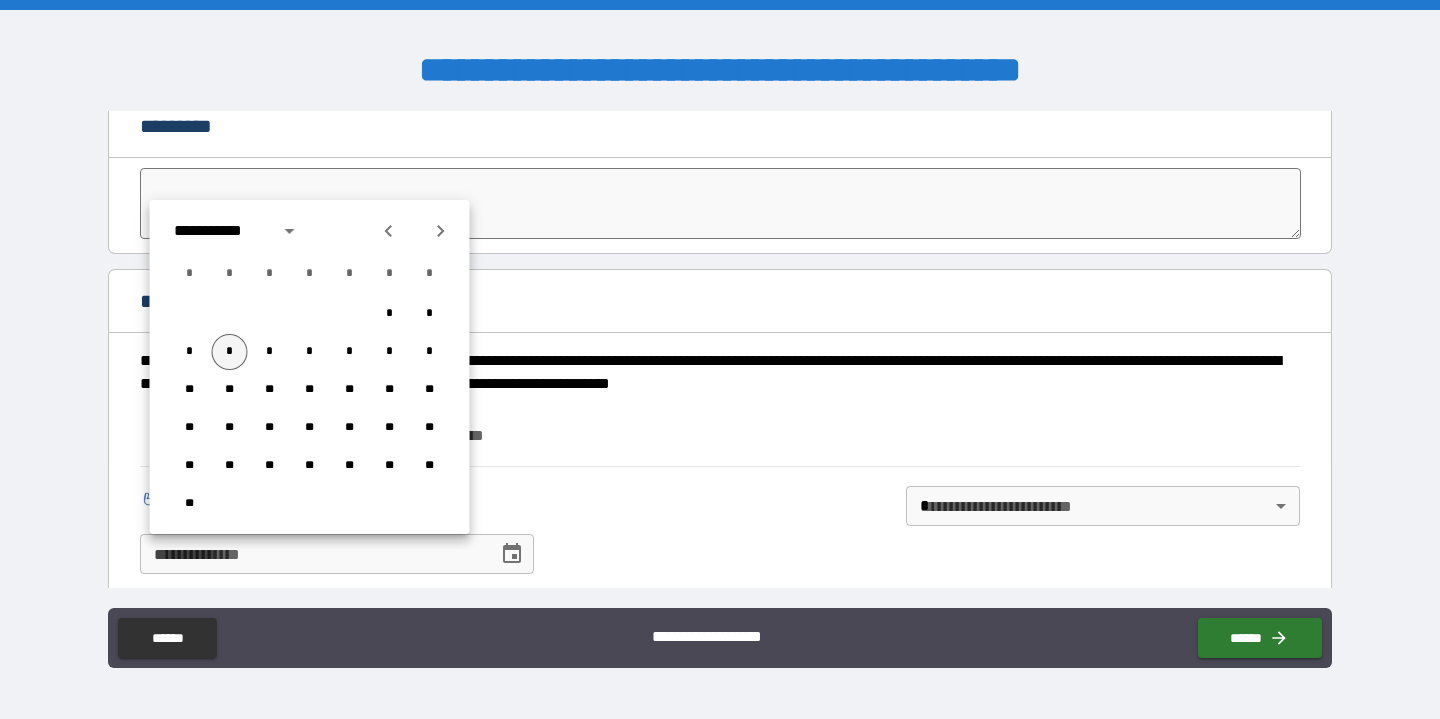 click on "*" at bounding box center (230, 352) 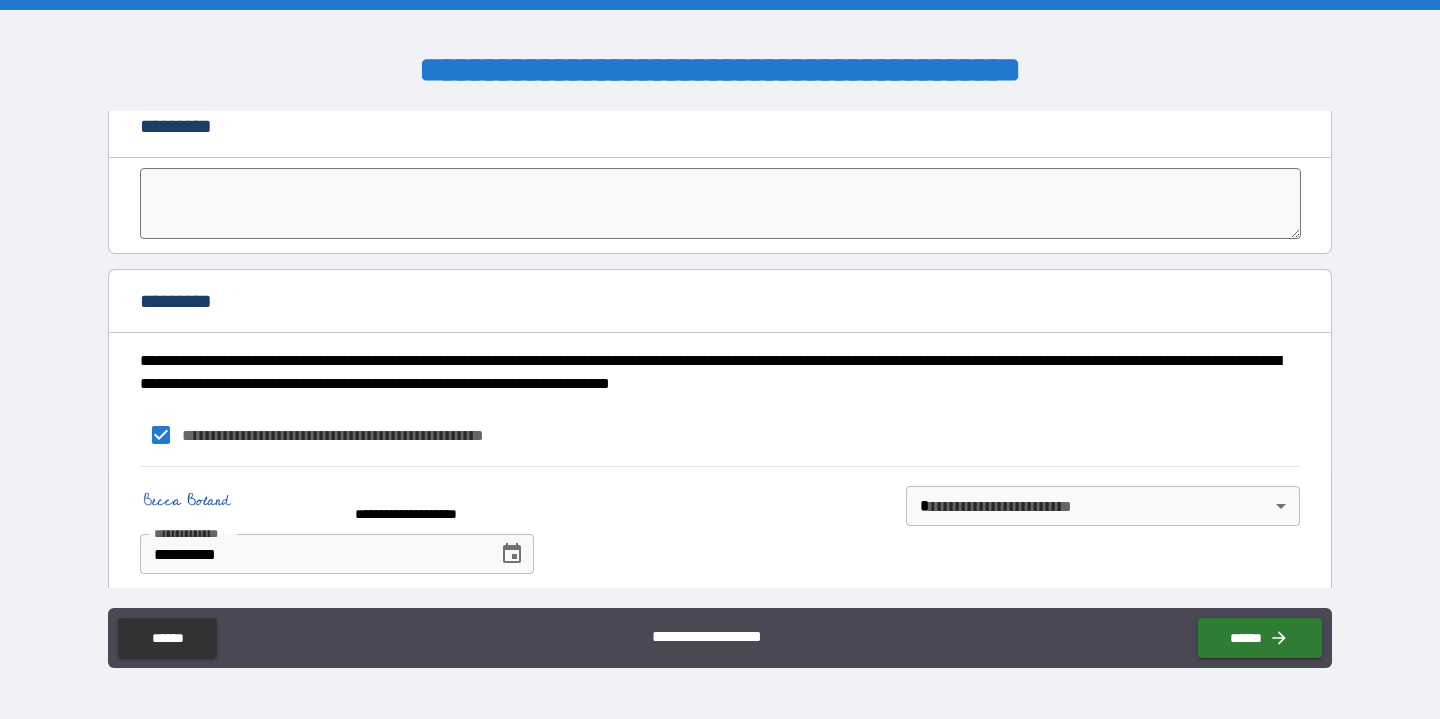 type on "**********" 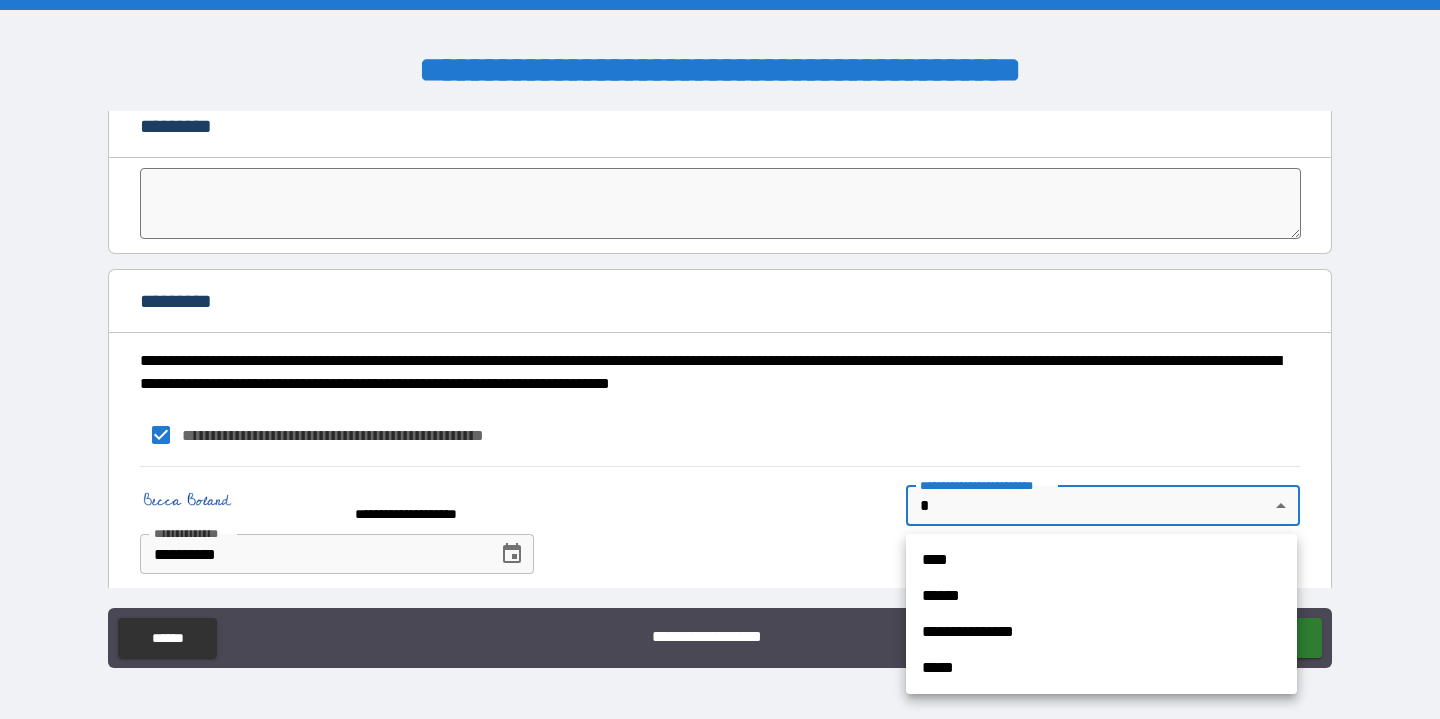 click on "**********" at bounding box center [720, 359] 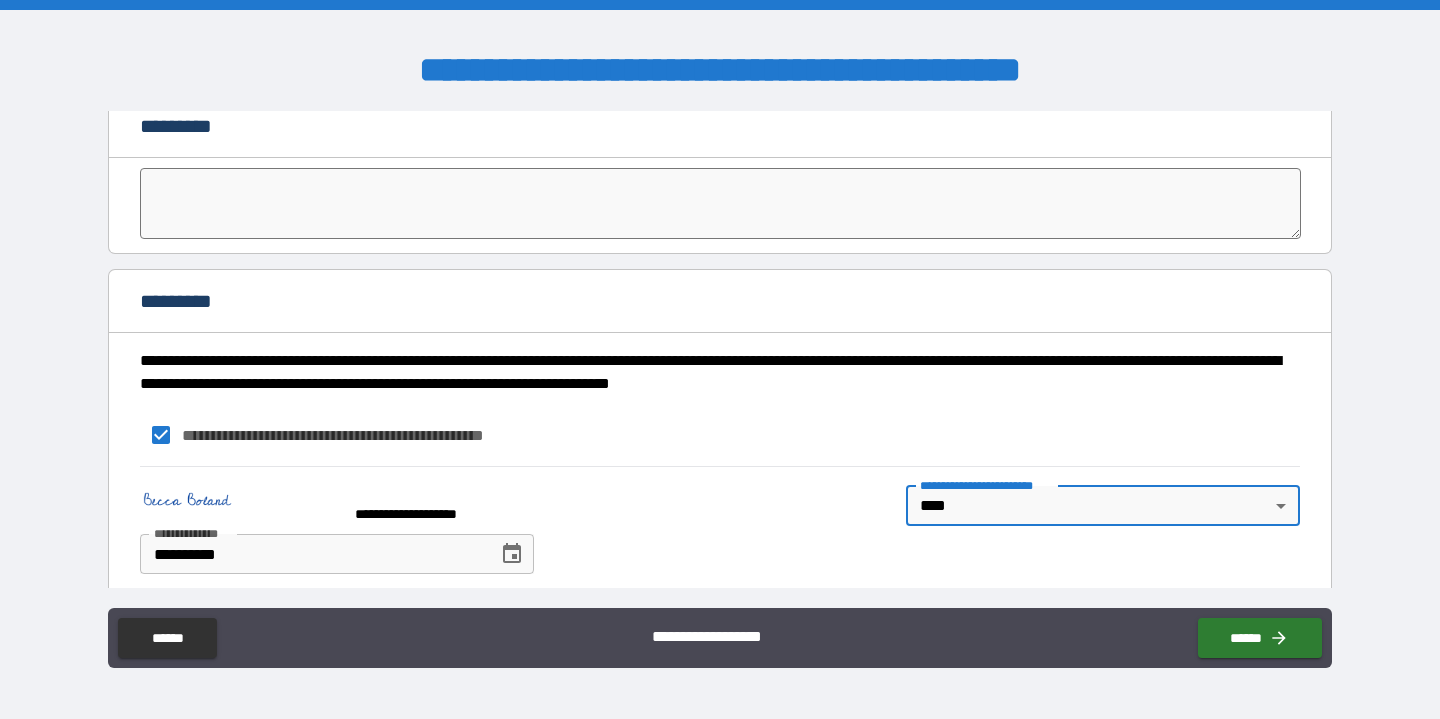 click on "**********" at bounding box center (720, 525) 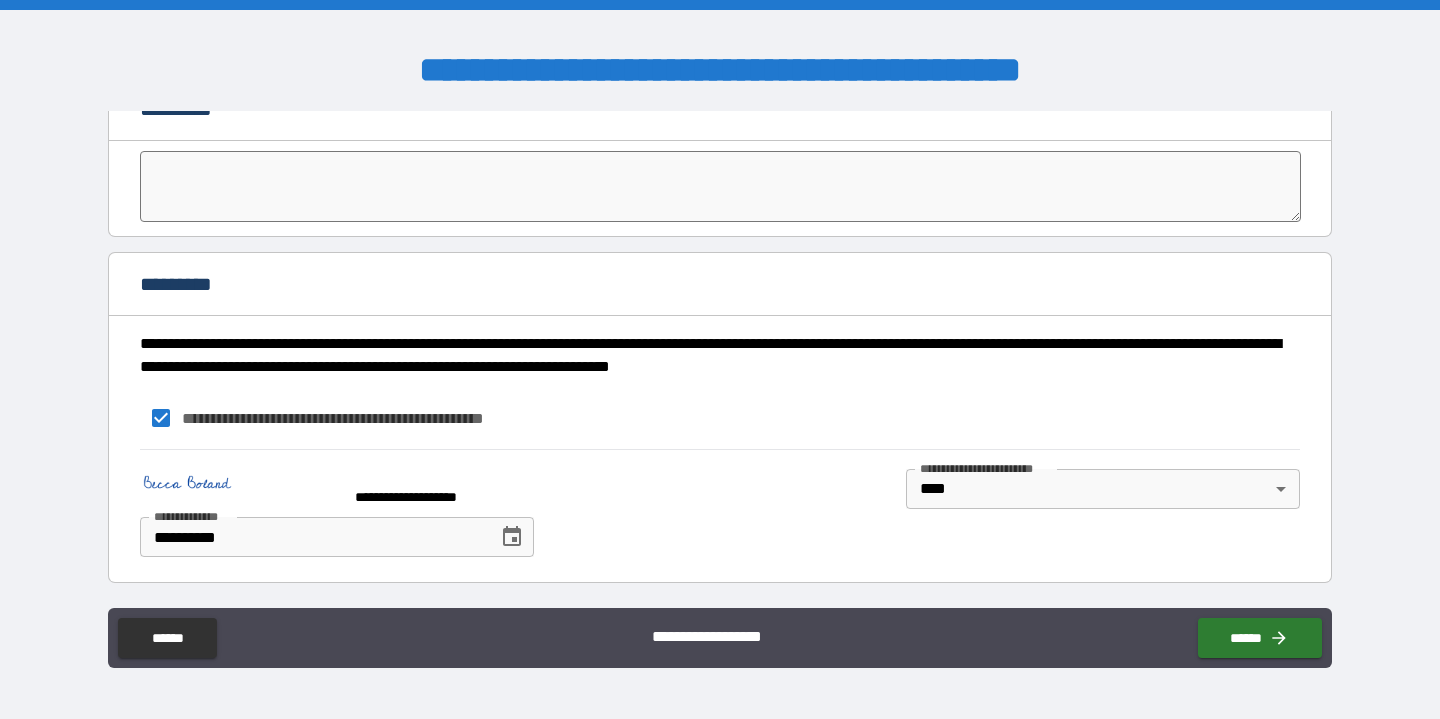 scroll, scrollTop: 4333, scrollLeft: 0, axis: vertical 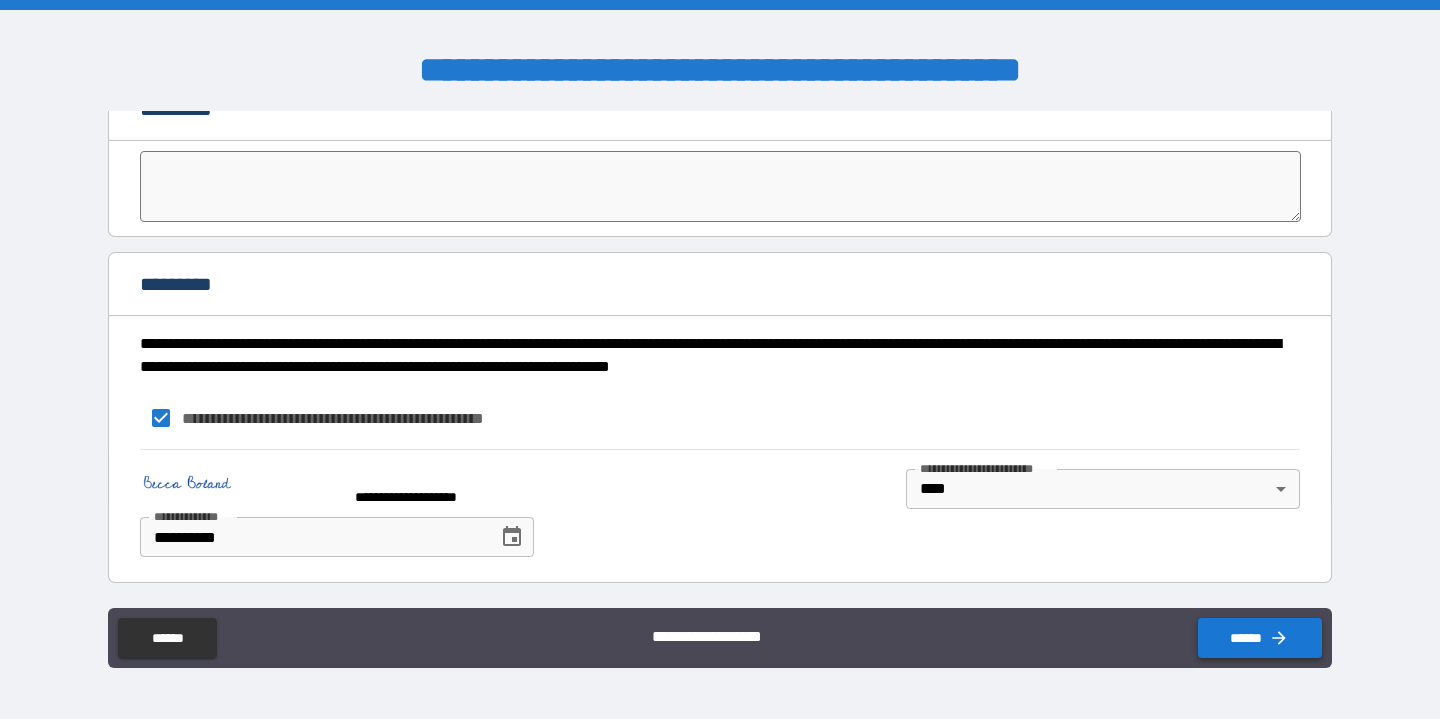 click on "******" at bounding box center (1260, 638) 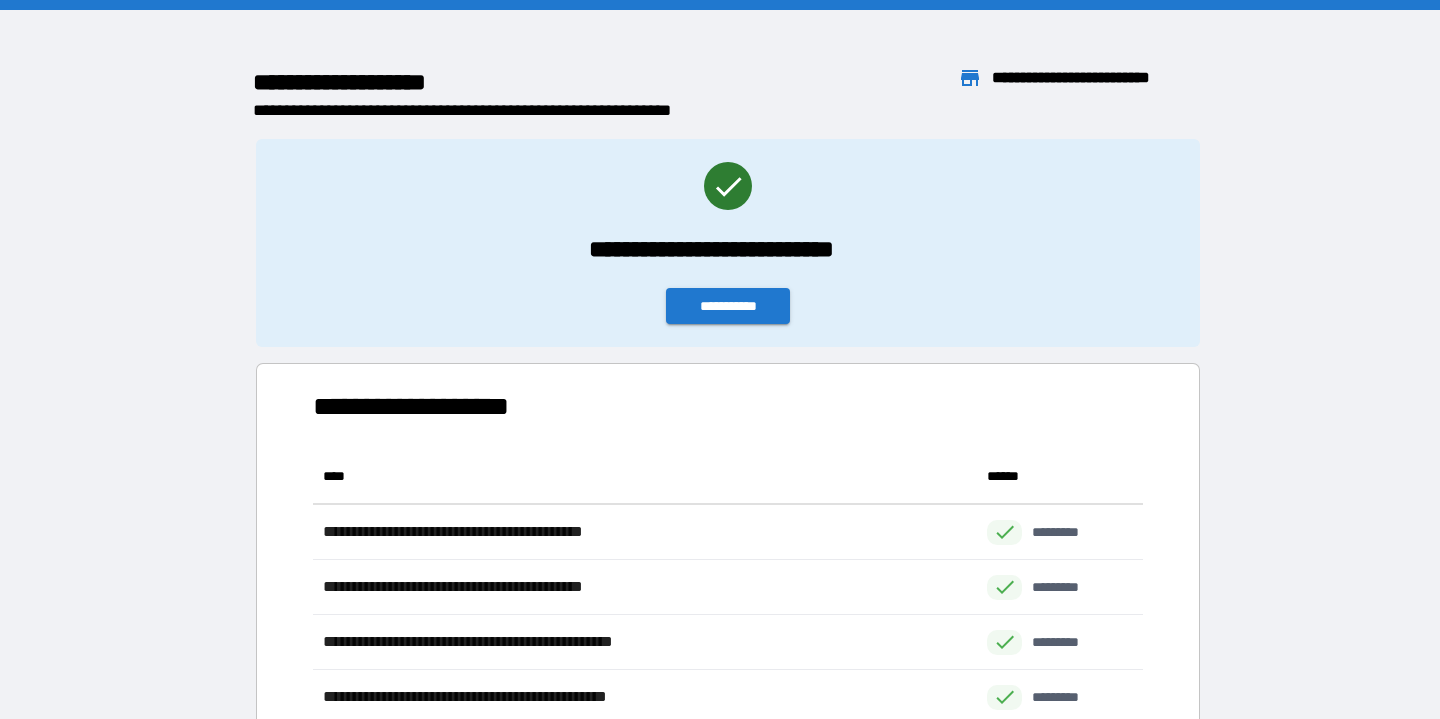 scroll, scrollTop: 1, scrollLeft: 1, axis: both 